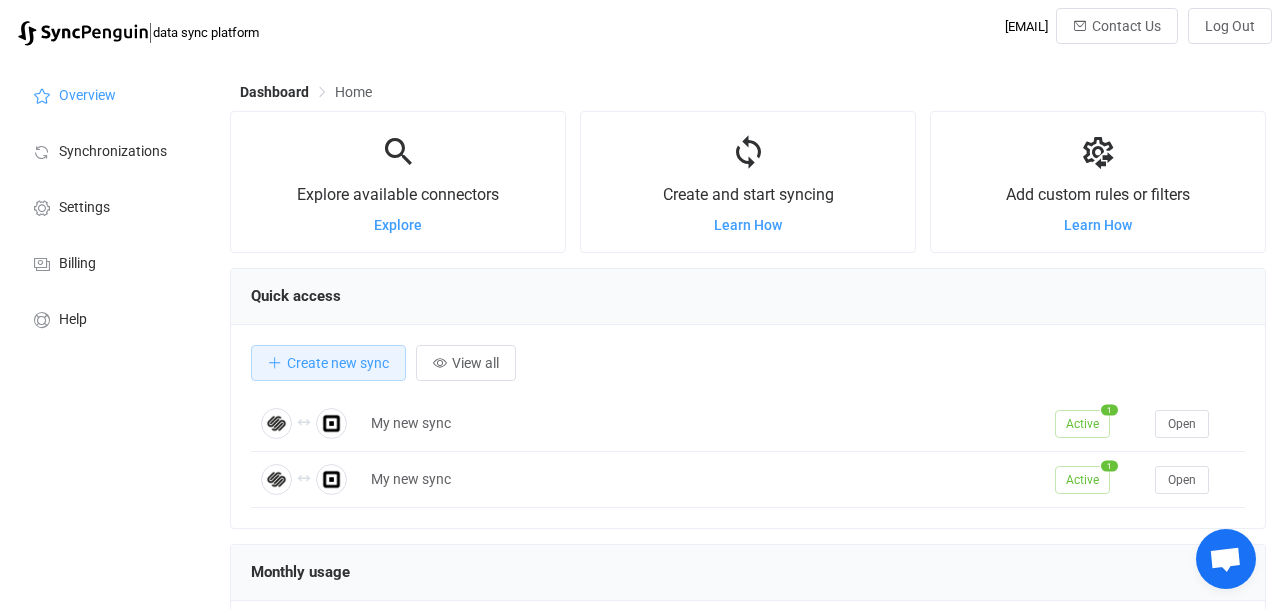 scroll, scrollTop: 0, scrollLeft: 0, axis: both 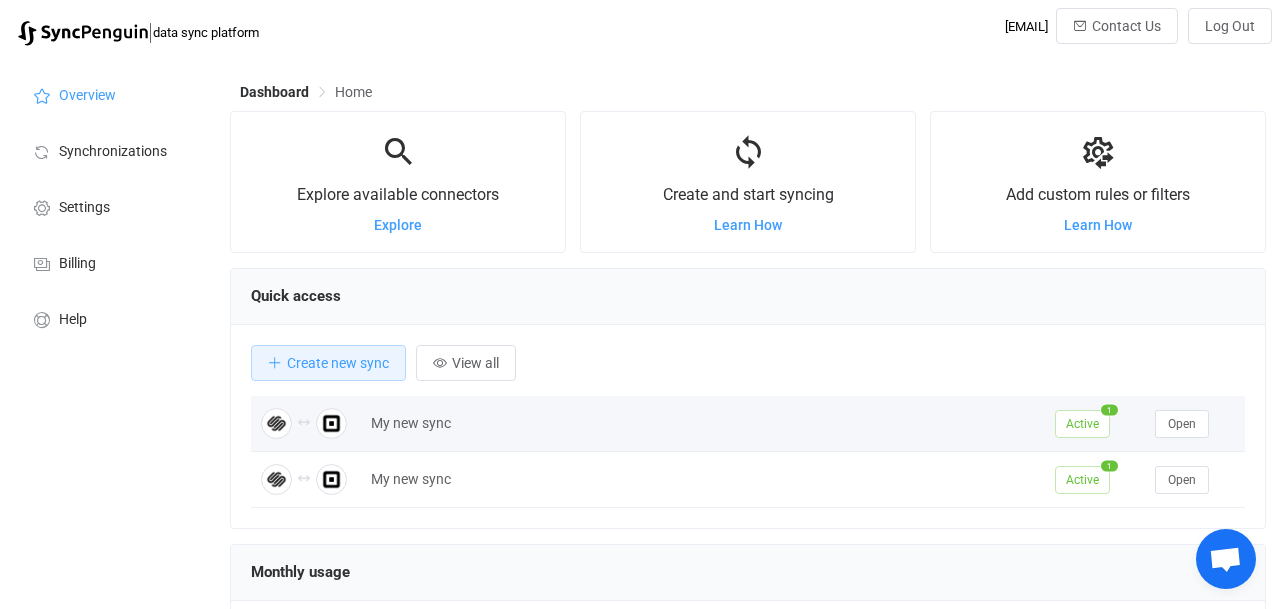 click on "Open" at bounding box center [1195, 424] 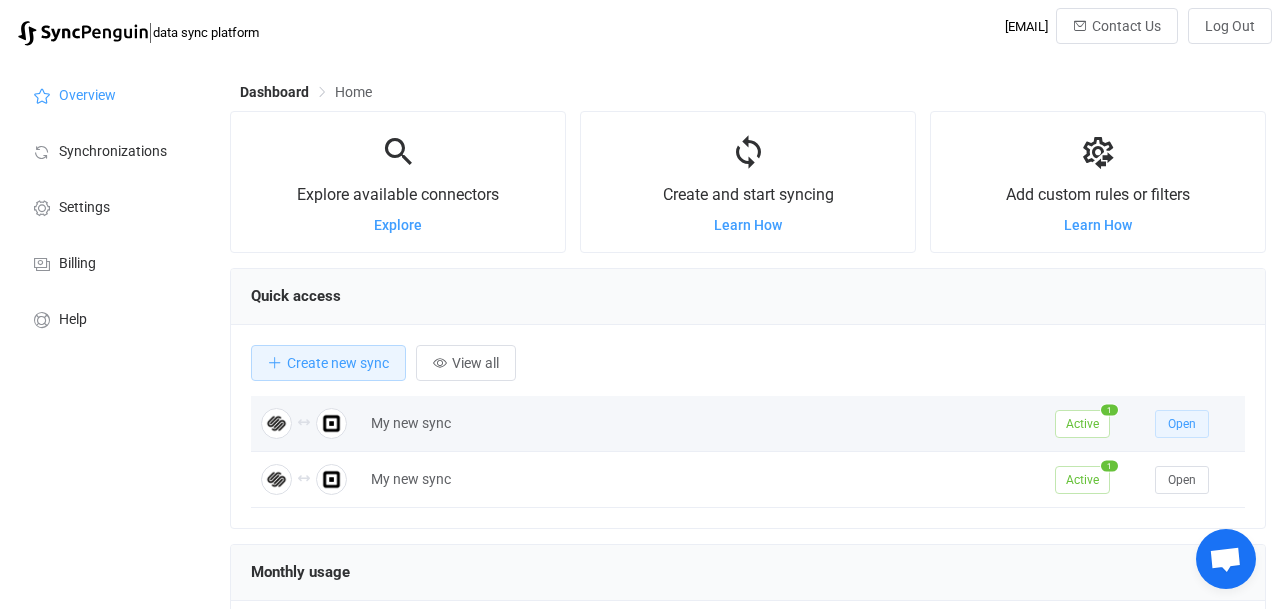 click on "Open" at bounding box center [1182, 424] 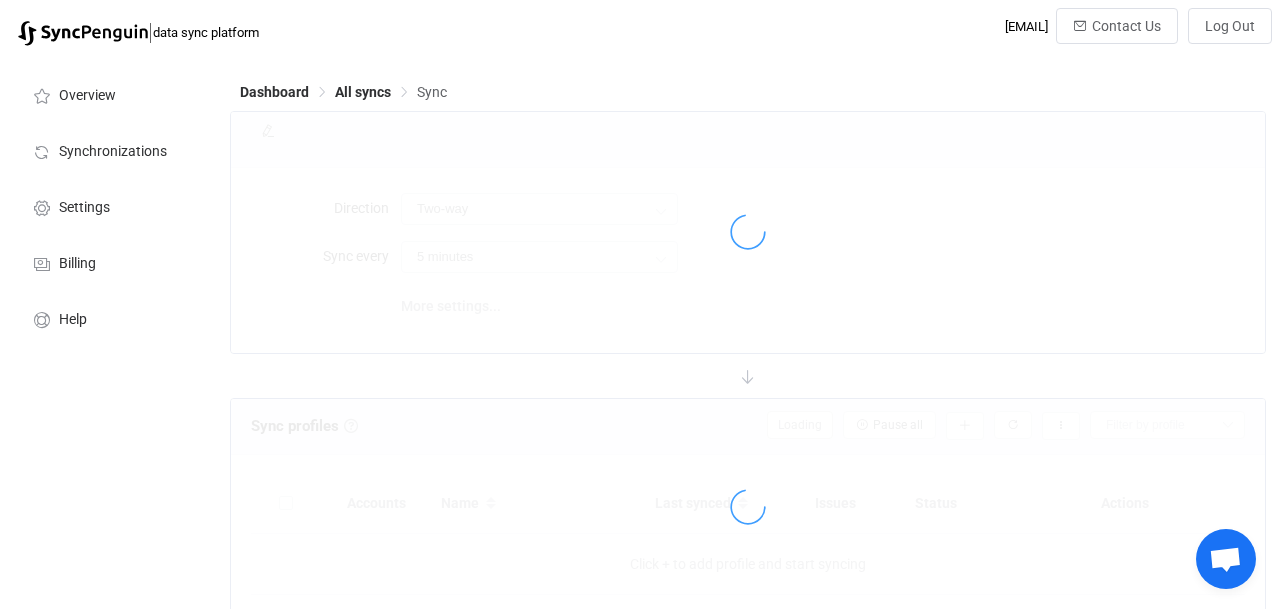 type on "10 minutes" 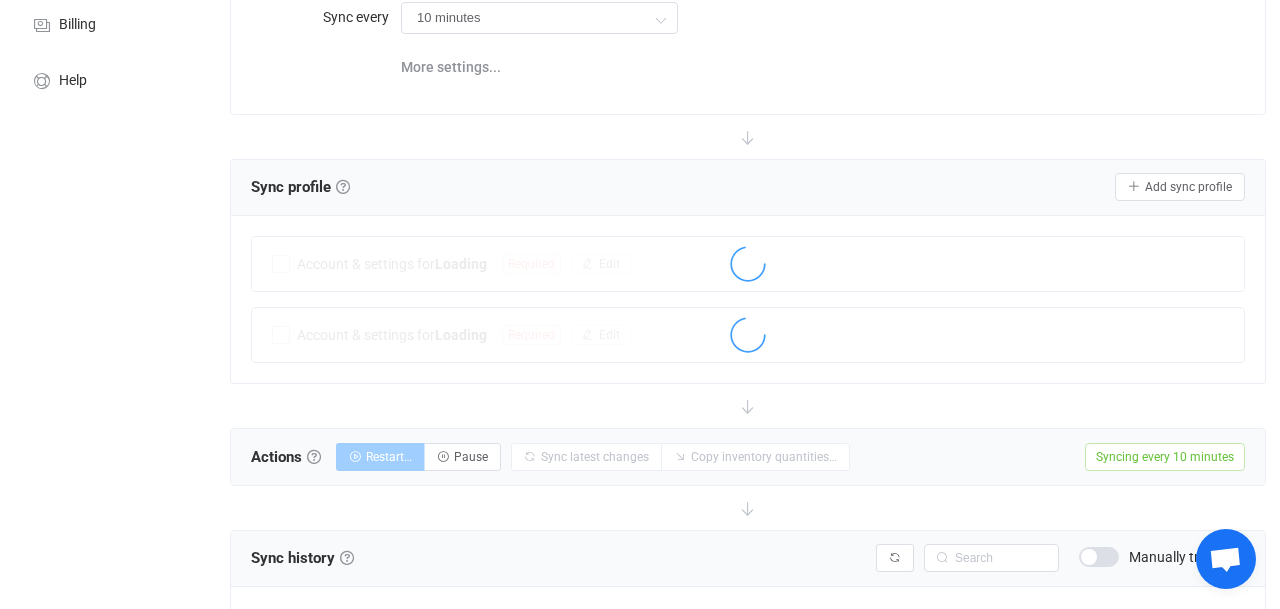 scroll, scrollTop: 240, scrollLeft: 0, axis: vertical 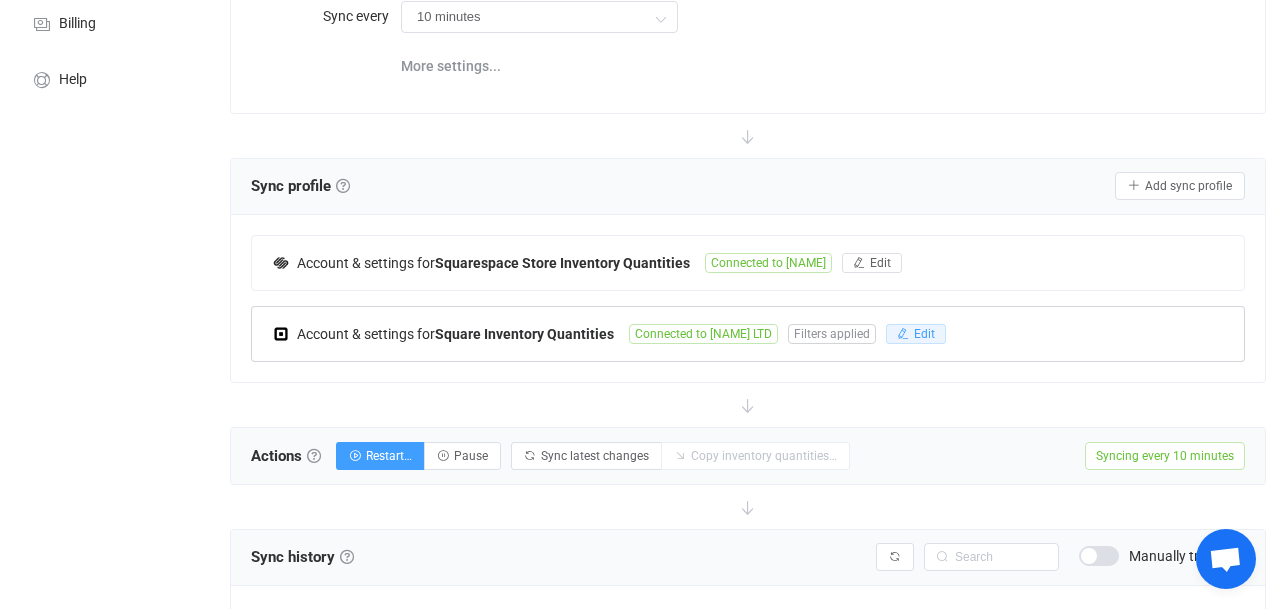 click on "Edit" at bounding box center (924, 334) 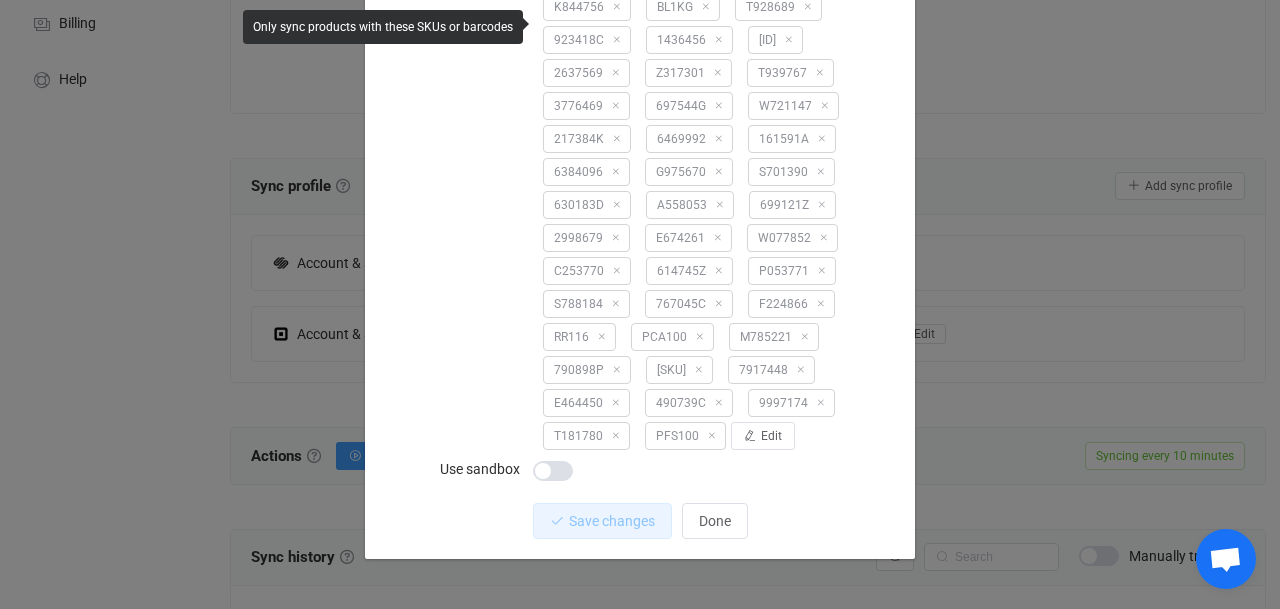 scroll, scrollTop: 1878, scrollLeft: 0, axis: vertical 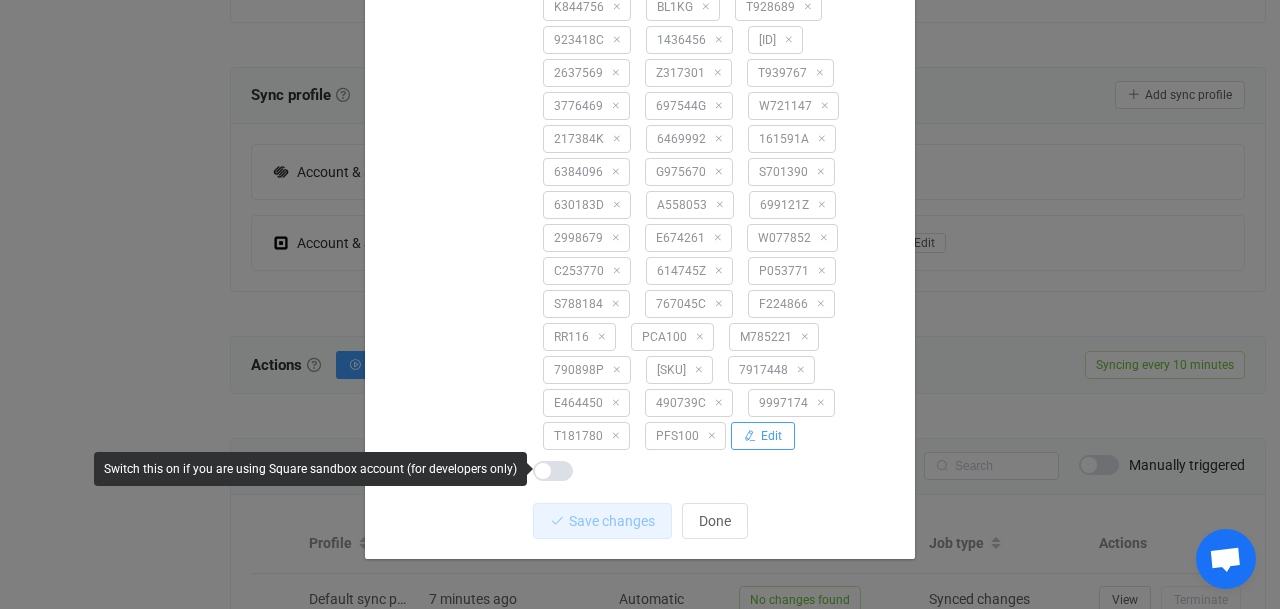 click on "Edit" at bounding box center [763, 436] 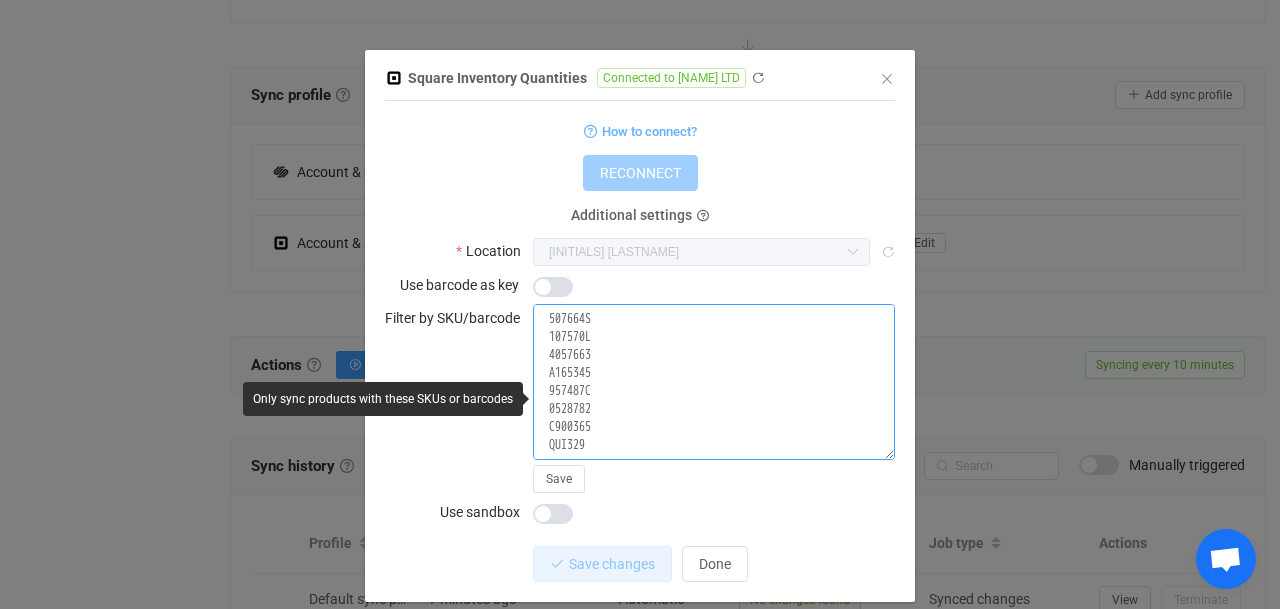 click at bounding box center (714, 382) 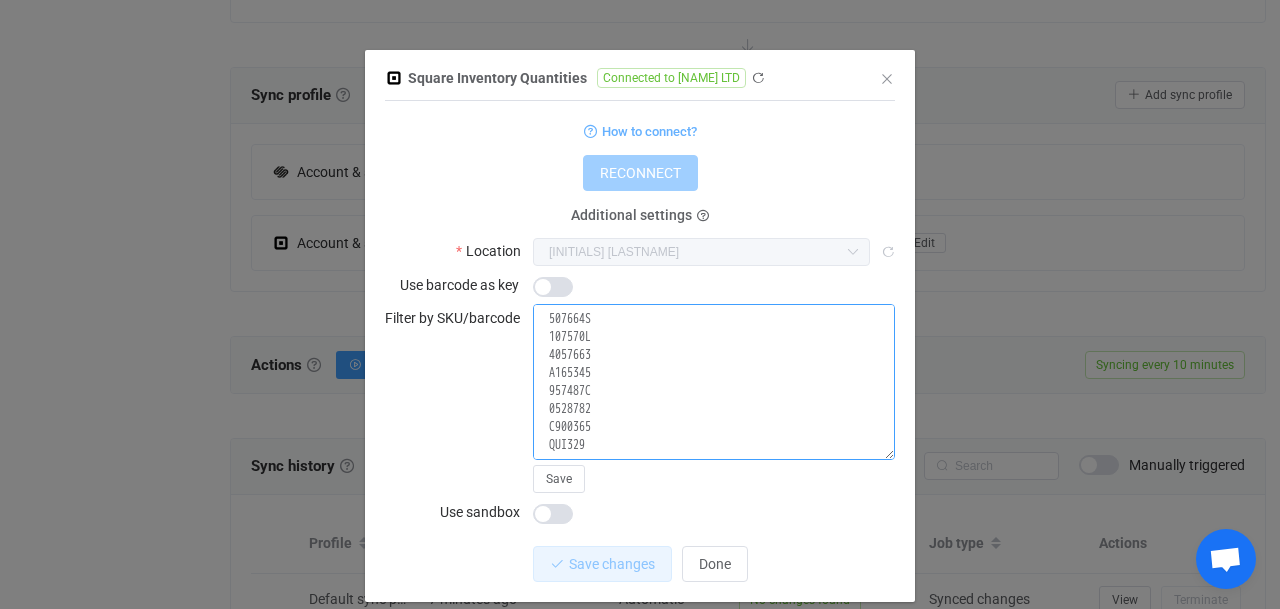 scroll, scrollTop: 3197, scrollLeft: 0, axis: vertical 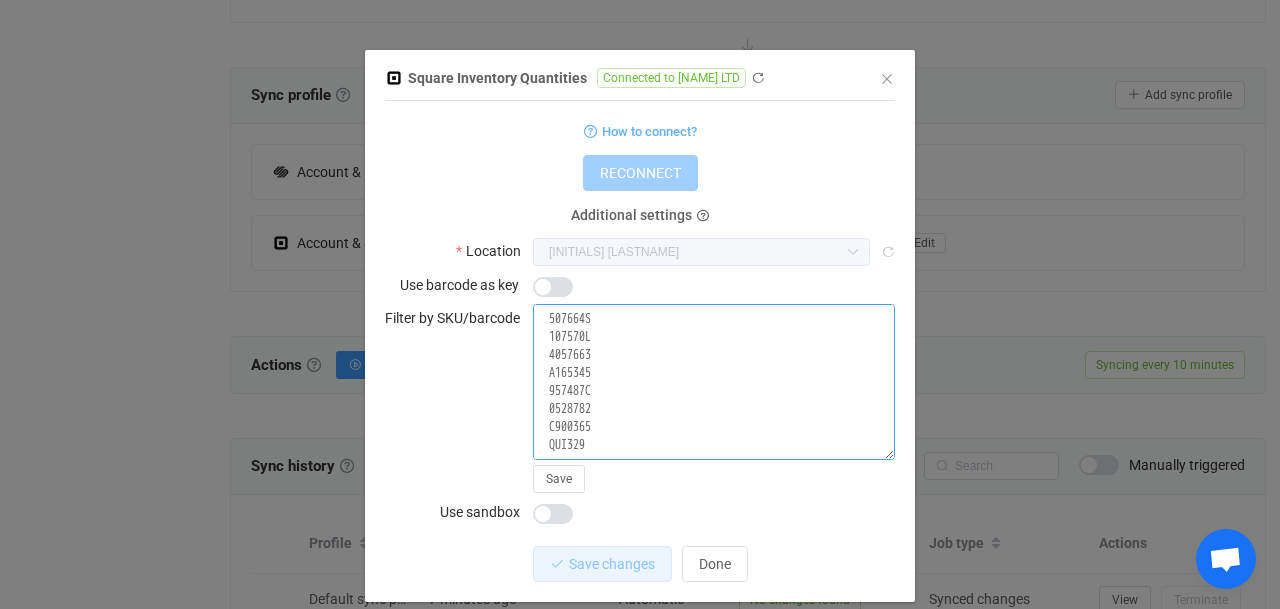 click at bounding box center [714, 382] 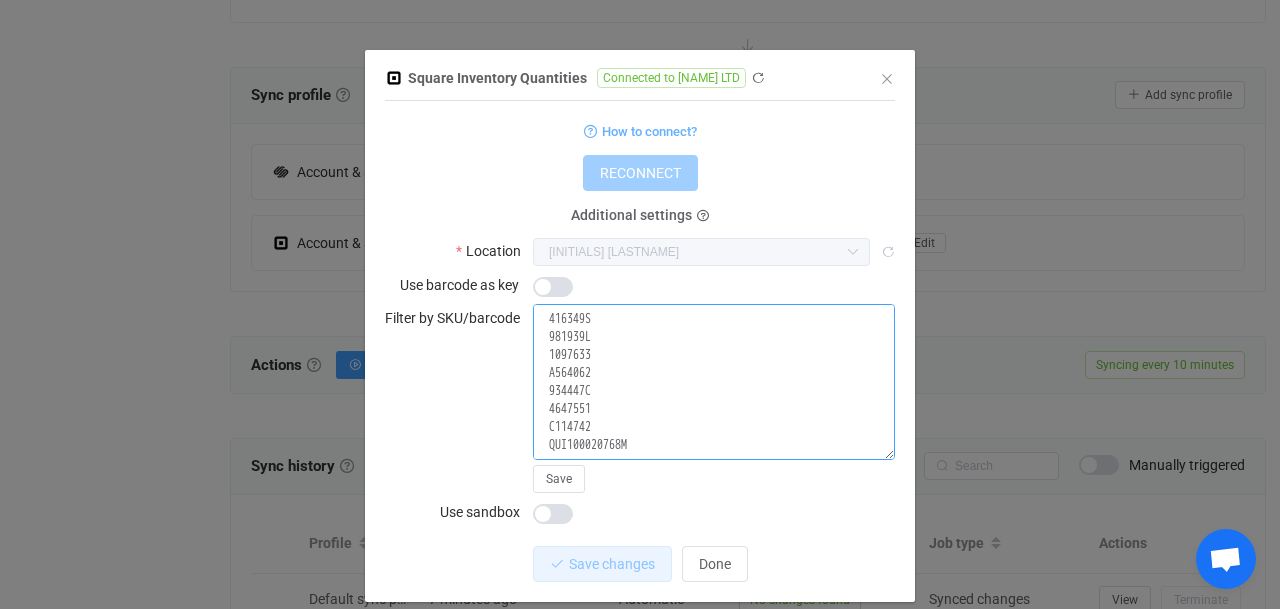 scroll, scrollTop: 3186, scrollLeft: 0, axis: vertical 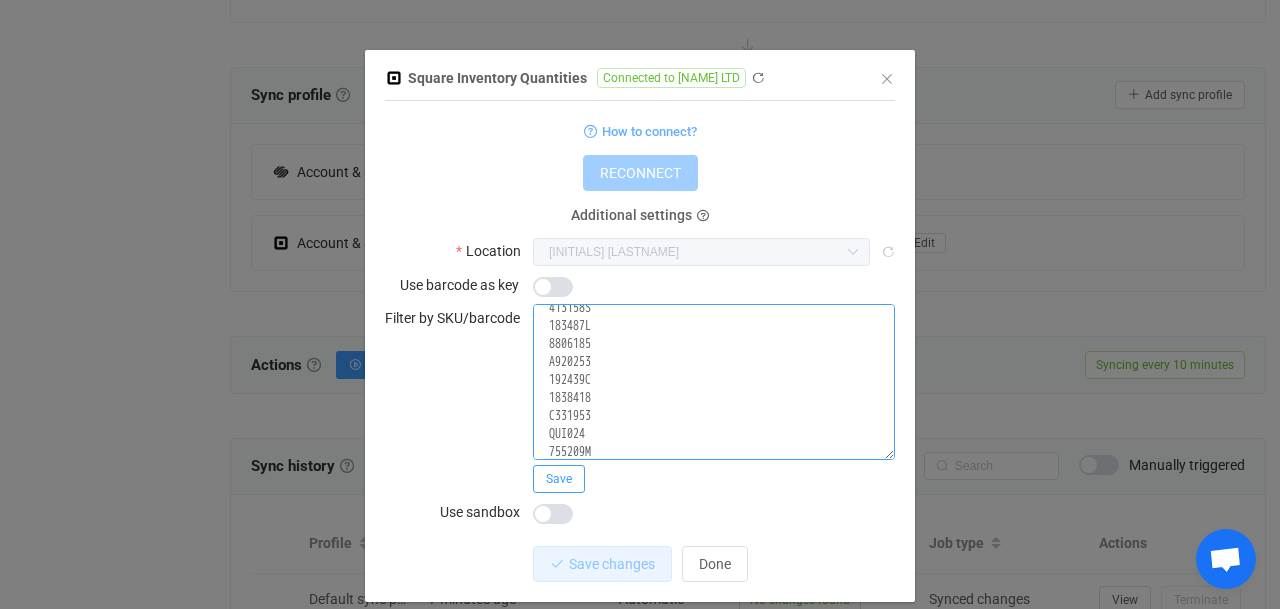 type on "4655574
5185717
502234D
H051156
DA100
S788184
BB101
BKB100
BMBSs
BRL100
MBR100
BMB100
2874967
M082657
F224866
CHB101
CHB100
6200189
CHC100
BBC100
Y539395
921081L
N972647
490739C
9997174
T181780
A113597
M785221
790898P
774628Q
7917448
DBB
748266J
614745Z
FC100
N925812
H512754
C253770
GMSV
GMSGP
HCE100
HREE
573254P
K844756
HO100
T939767
LT100
1512589
S714983
697544G
W721147
217384K
6469992
161591A
6384096
G975670
MBB
NCFE100
OSB
OKB100
OKB101
PWJ101
S701390
630183D
A558053
699121Z
2998679
PEL100
PFS100
P053771
NPS100
PIB100
B313151
PC100
667242D
PCF
PPS100
D574697
C356851
H406516
RF1000
RR100
RR101
RR102
RR106
RRBP
CC102
CC101
CF102
RR116
W446242
RR104
RR114
RR115
RR105
PCA100
4305179
RR110
M016346
BFC100
RR107
SP001
RR113
RR108
RR112
VC100
BFC101
OX100
CH100
F426597
RBC100
W077852
7531389
767045C
A576214
SH100
TC100
TW101
TEU100
TS100
PP100
V005641
692934G
E464450
9160071
3680602
172496T
XLPPS
YS102
YS100
991429G
527200A
YS105
YS107
YS106
ys103
YS108
YS104
B234762
ISR2092
D45627
FS23190
PB1092
PP2098
K84475" 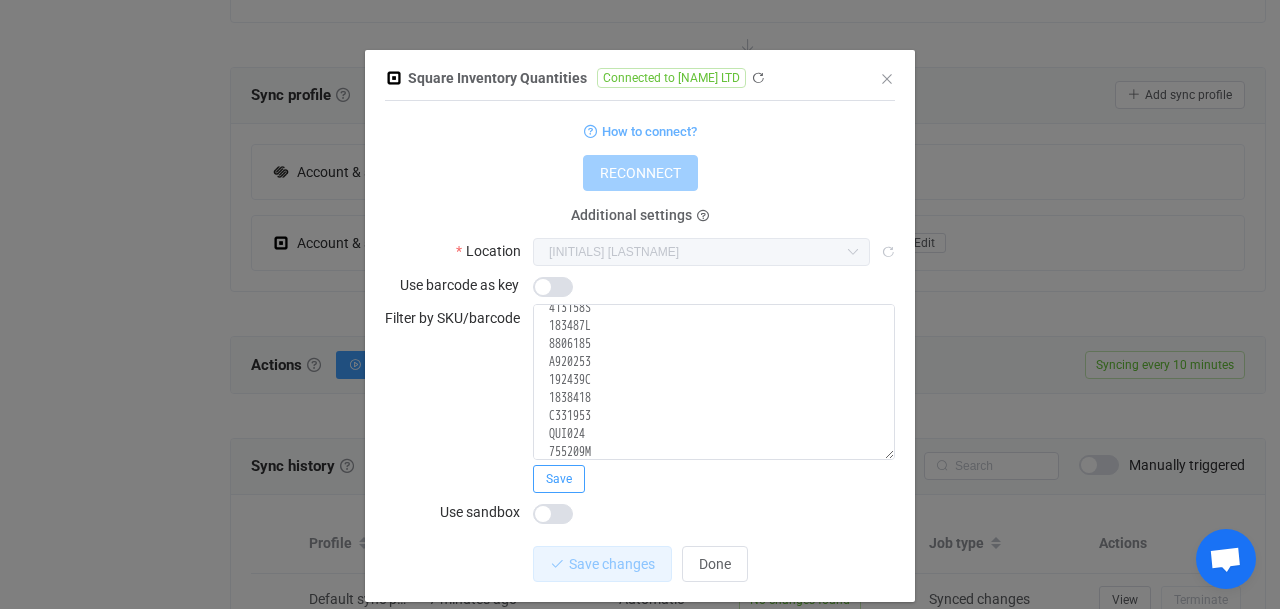 click on "Save" at bounding box center (559, 479) 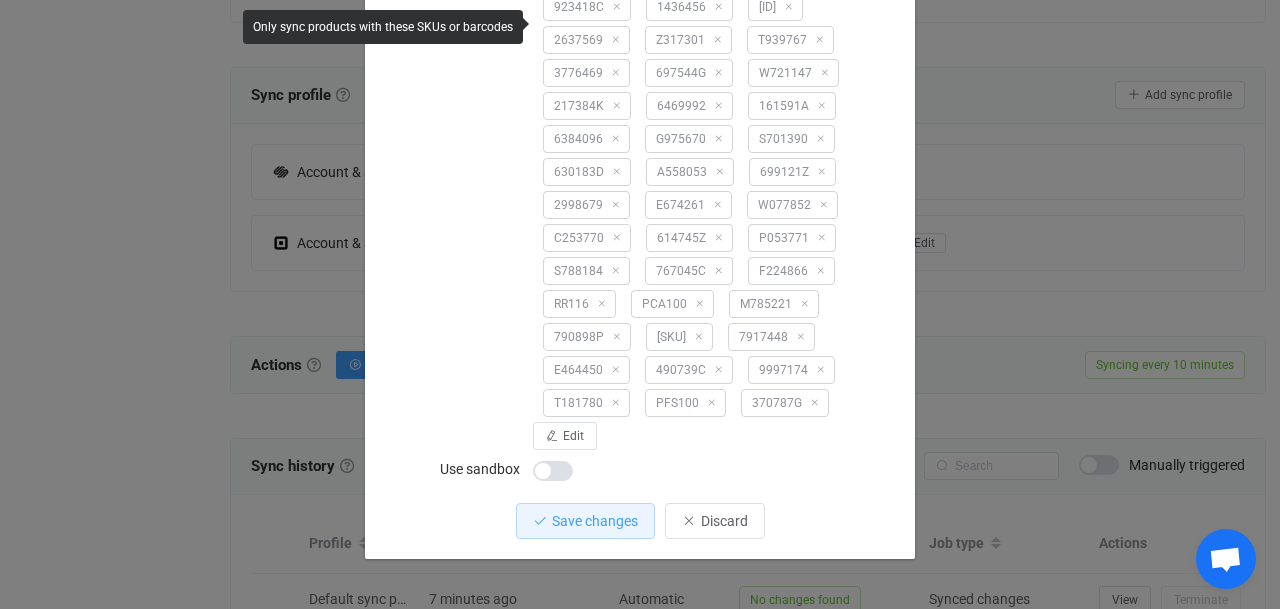 scroll, scrollTop: 1862, scrollLeft: 0, axis: vertical 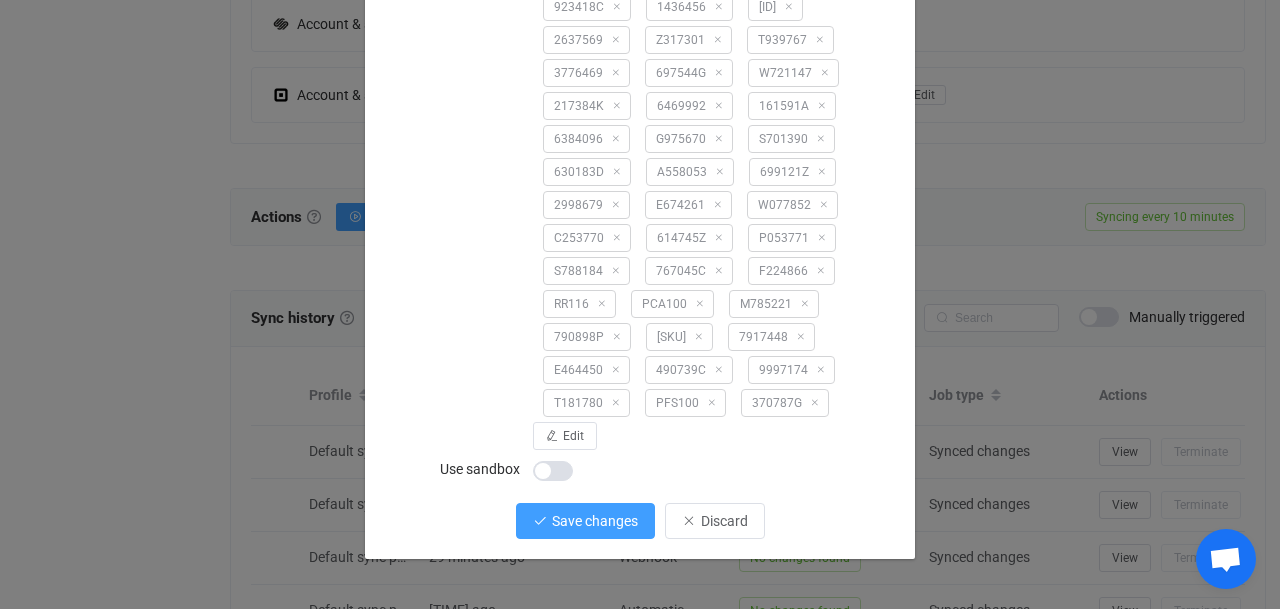 click on "Save changes" at bounding box center [595, 521] 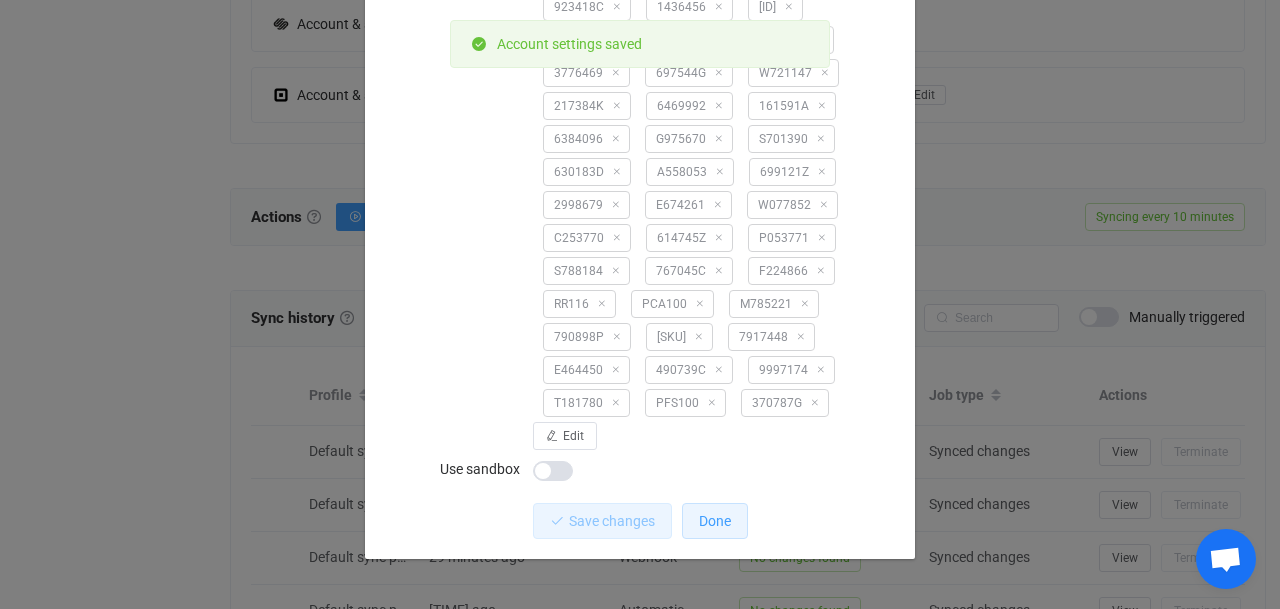click on "Done" at bounding box center [715, 521] 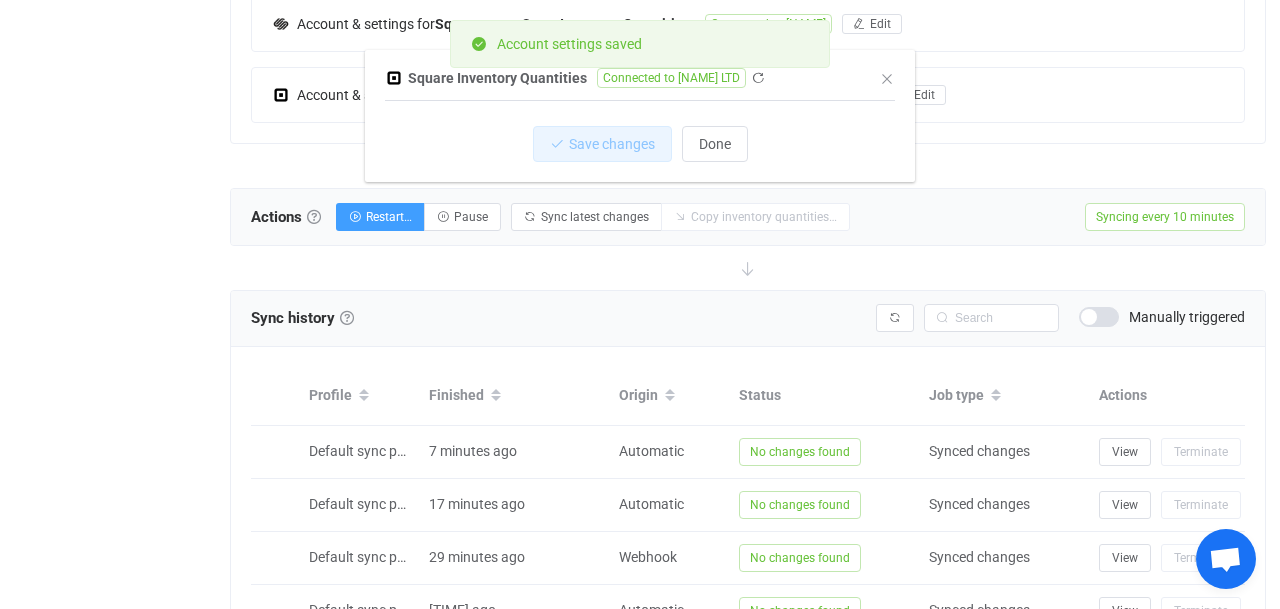scroll, scrollTop: 0, scrollLeft: 0, axis: both 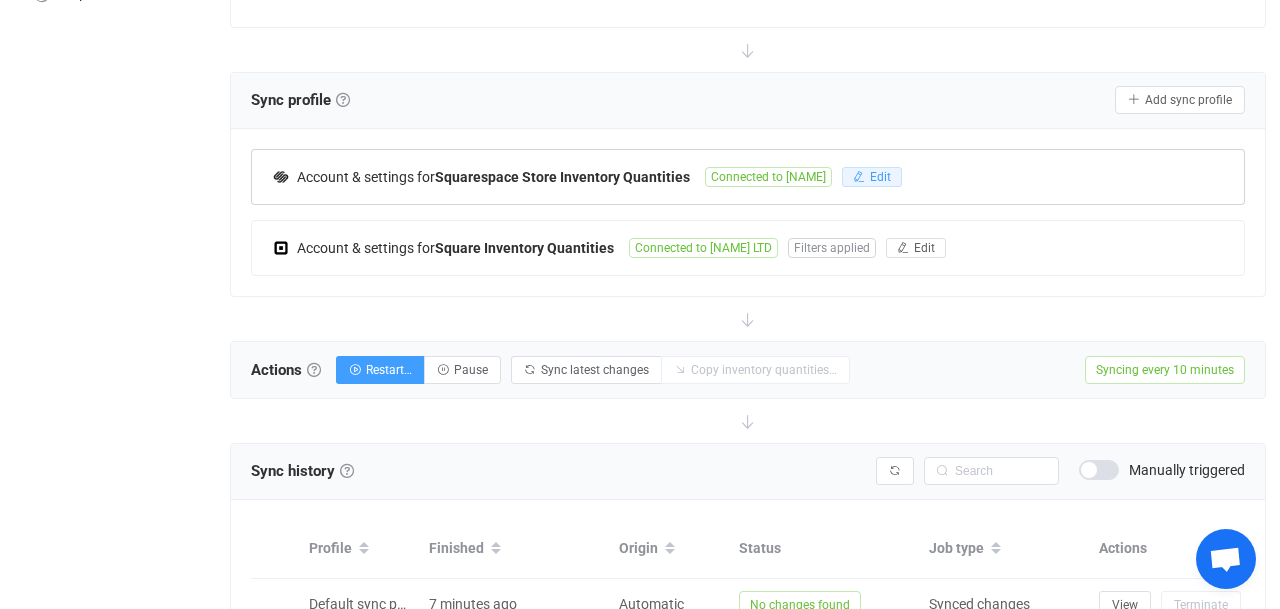 click on "Edit" at bounding box center (880, 177) 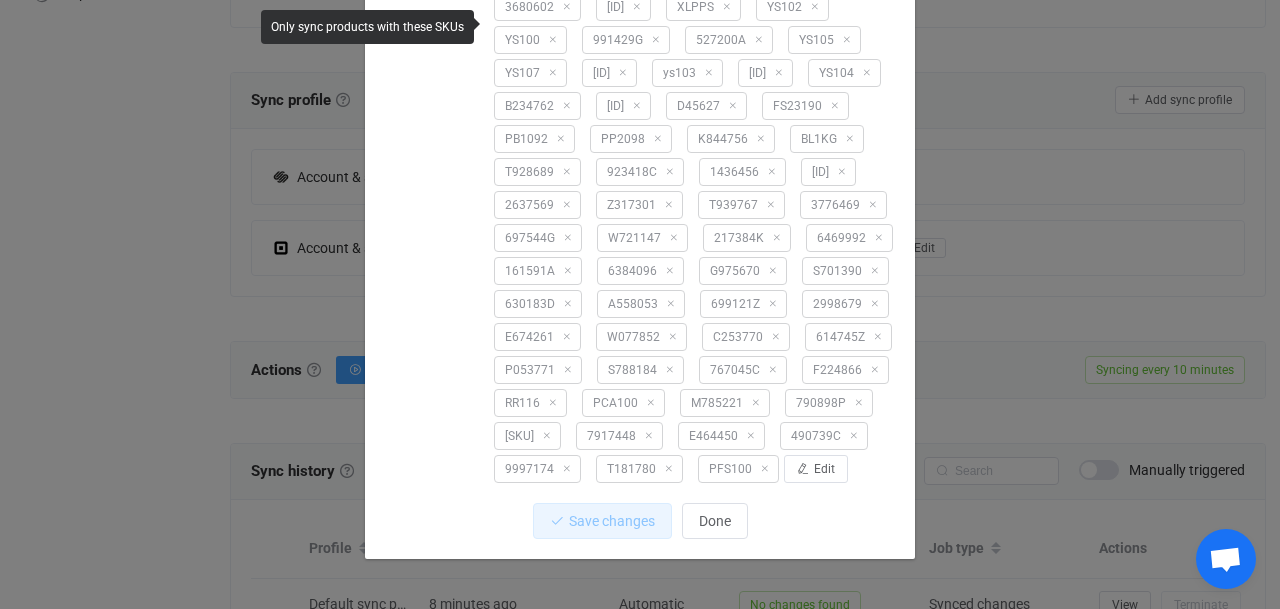 scroll, scrollTop: 1399, scrollLeft: 0, axis: vertical 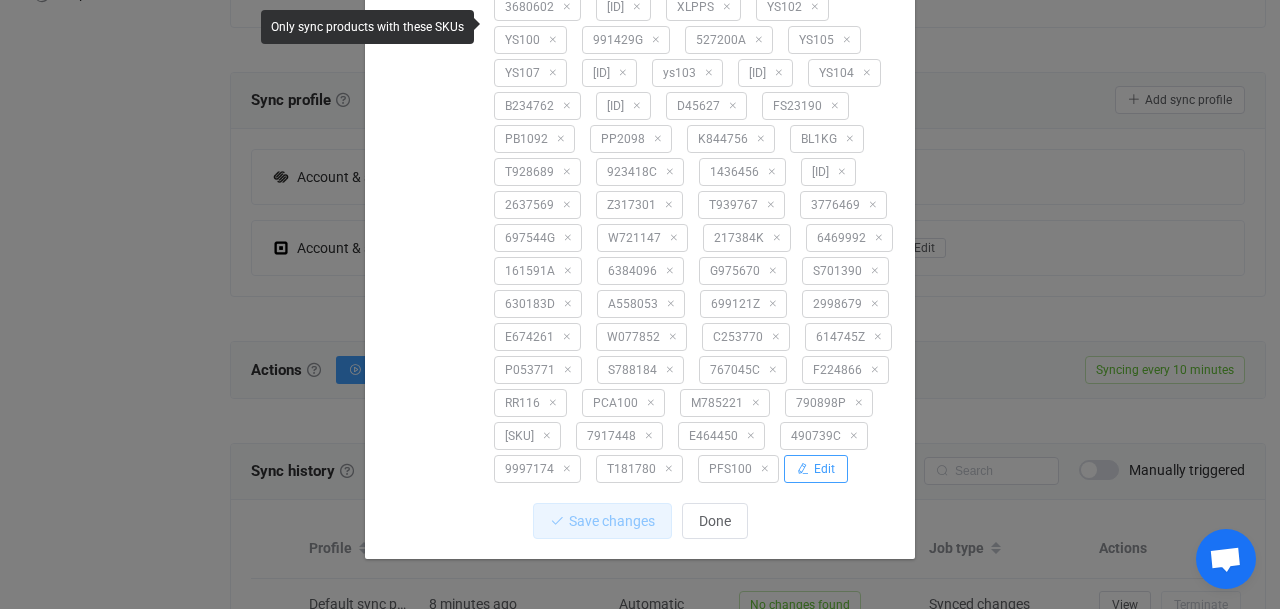 click on "Edit" at bounding box center [824, 469] 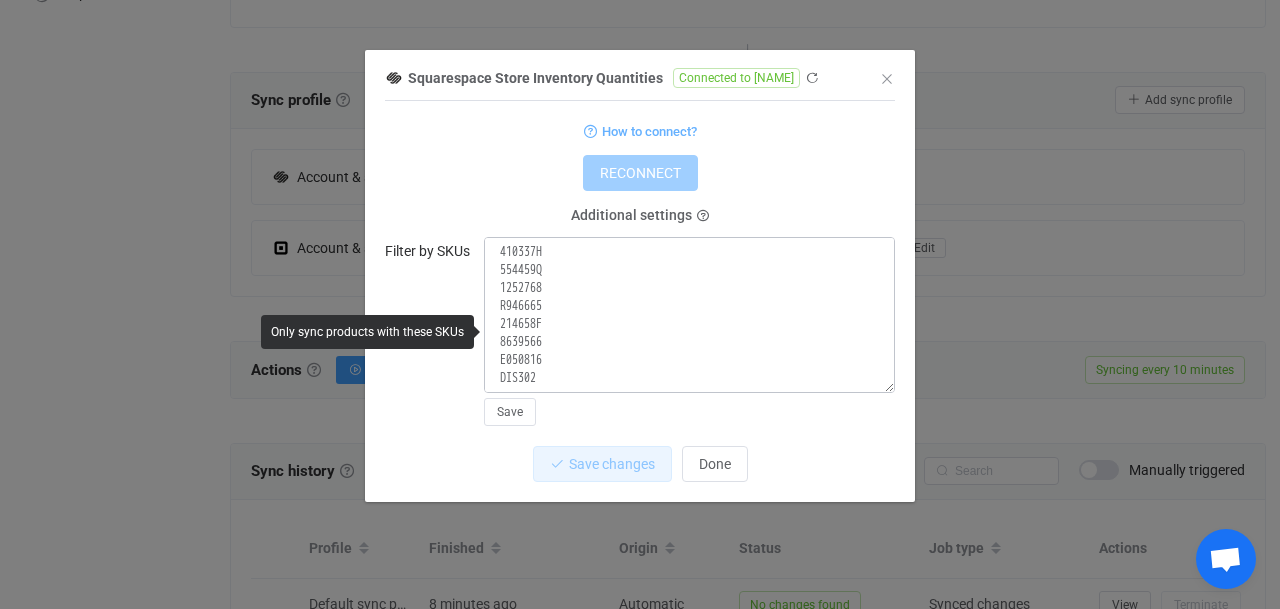 scroll, scrollTop: 3312, scrollLeft: 0, axis: vertical 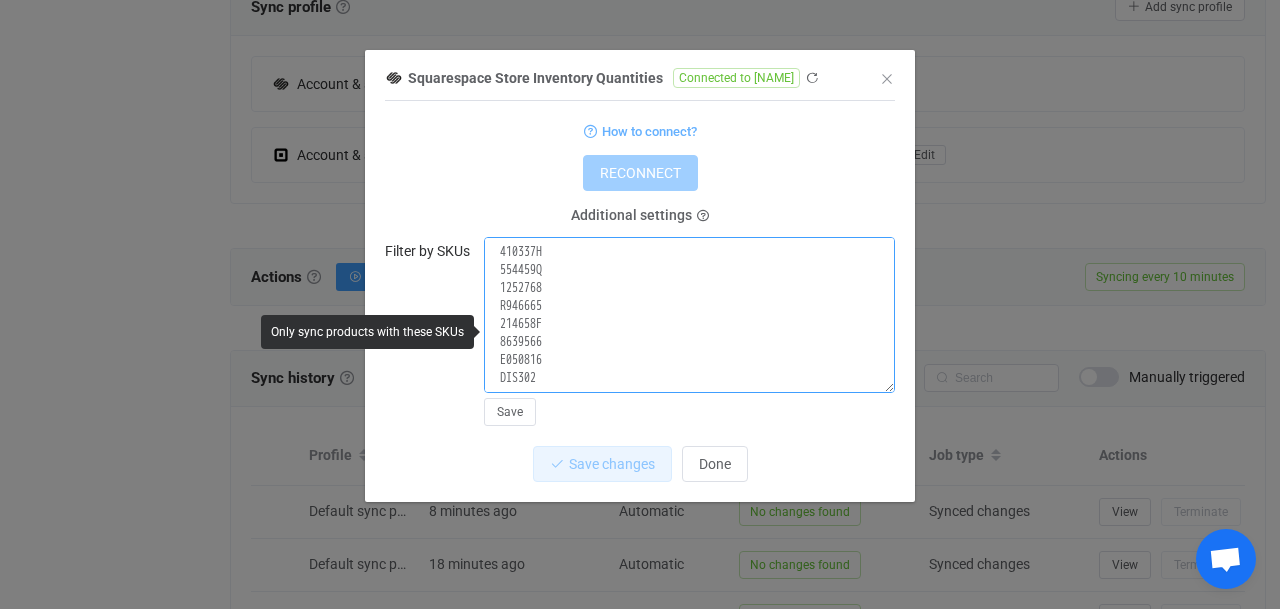 click at bounding box center (689, 315) 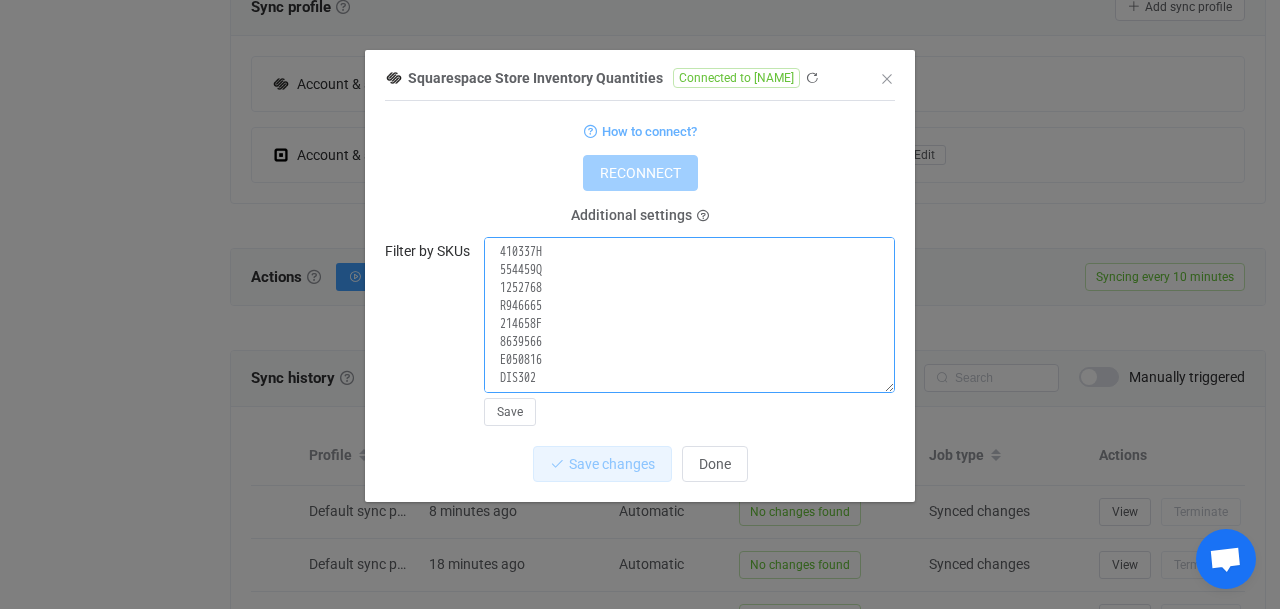scroll, scrollTop: 3323, scrollLeft: 0, axis: vertical 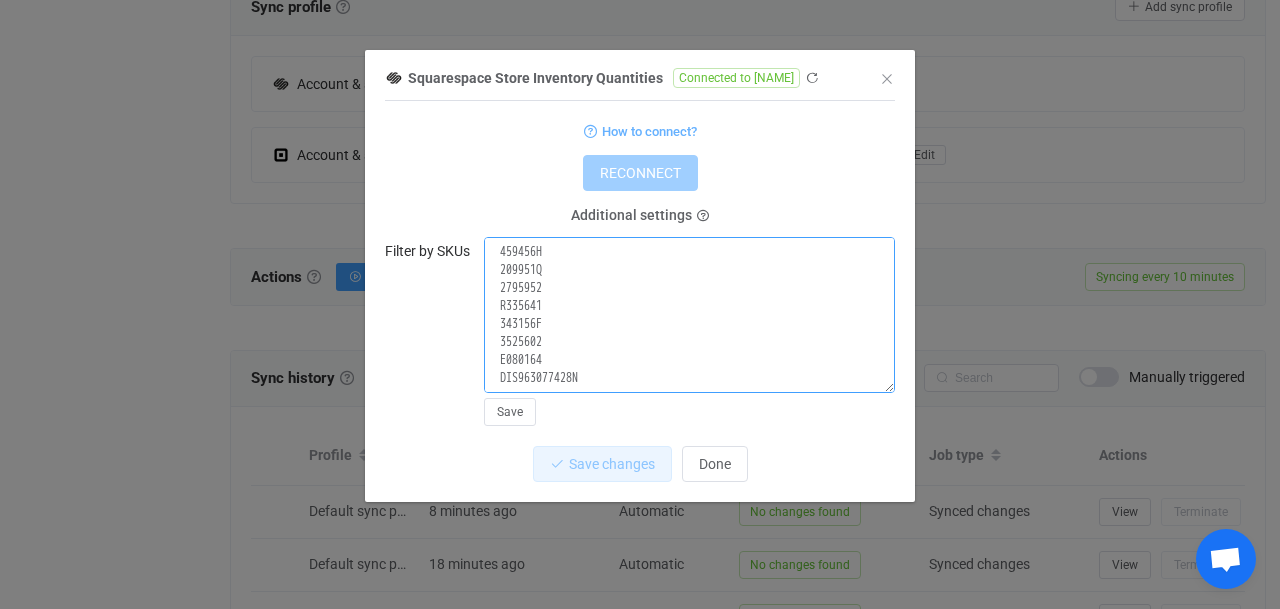 click at bounding box center (689, 315) 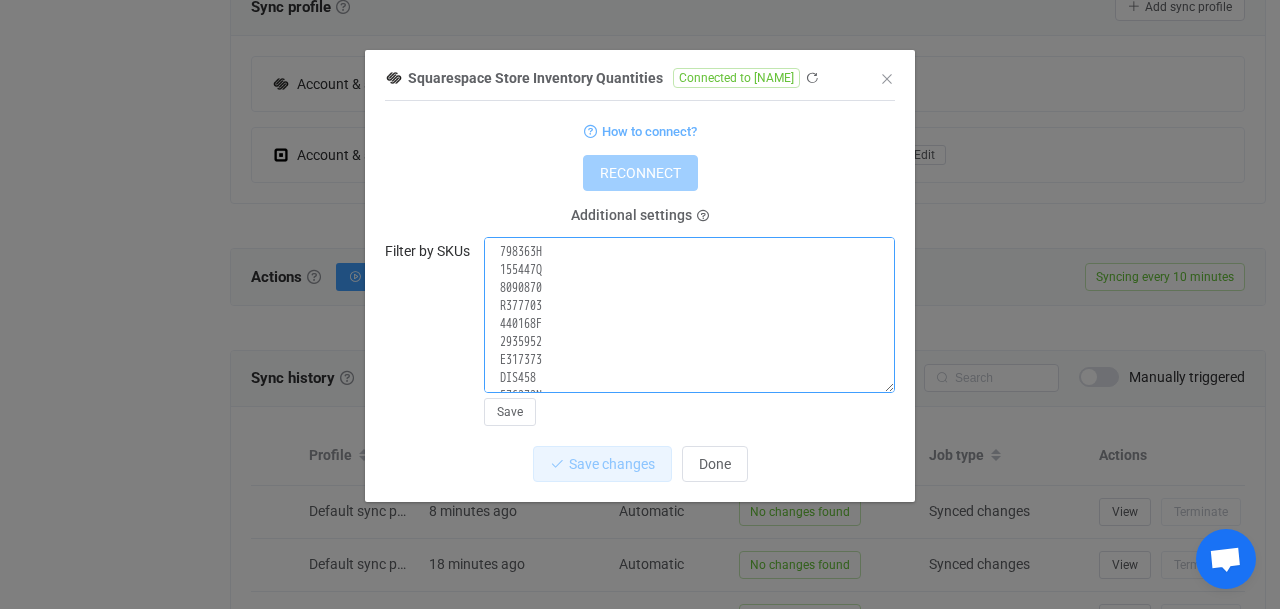 scroll, scrollTop: 3323, scrollLeft: 0, axis: vertical 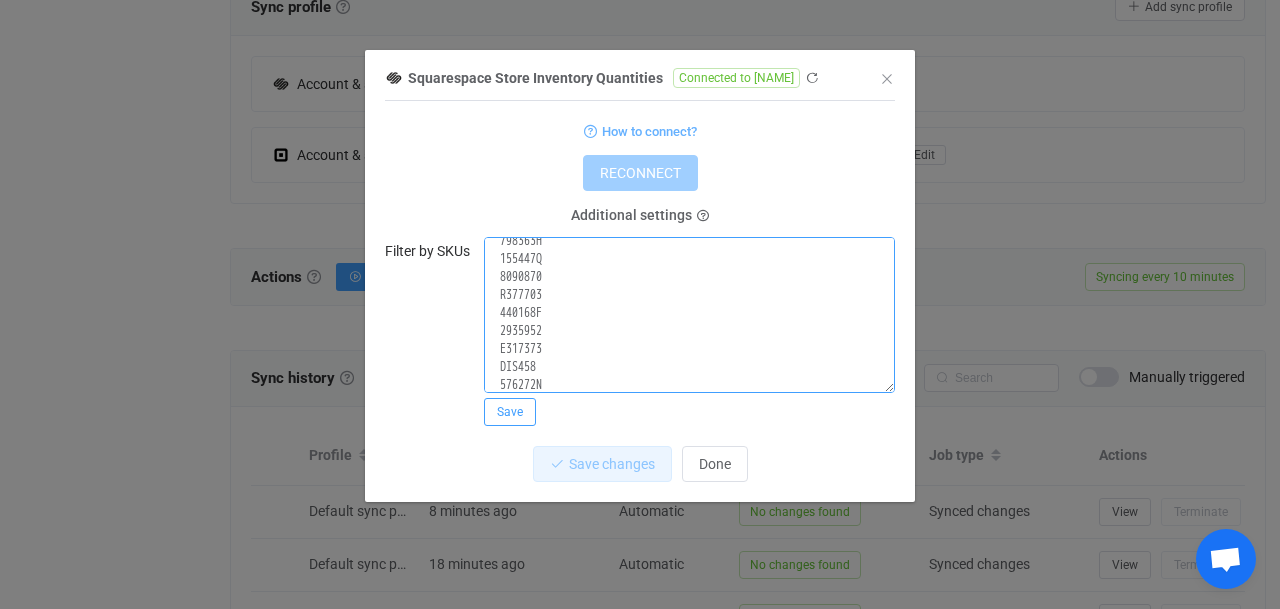 type on "4655574
5185717
502234D
H051156
DA100
ANC100
ANC101
ANC102
AMB104
S788184
BB101
BKB100
BMBSs
BRL100
MBR100
BMB100
2874967
M082657
F224866
CHB101
CHB100
6200189
CHC100
BBC100
Y539395
921081L
N972647
490739C
9997174
T181780
A113597
M785221
790898P
774628Q
7917448
SB20
SB30
DBB
748266J
614745Z
FC100
N925812
H512754
C253770
GMSV
GMSGP
HCE100
HREE
573254P
K844756
HO100
T939767
LT100
1512589
LSS100
S714983
697544G
W721147
217384K
6469992
161591A
6384096
G975670
MBB
NCFE100
OSB
OKB100
OKB101
PWJ101
S701390
630183D
A558053
699121Z
2998679
PEL100
PFS100
P053771
NPS100
PIB100
B313151
PC100
667242D
PCF
PPS100
D574697
C356851
H406516
RF1000
RR100
RR101
RR102
RR106
RRBP
CC102
CC101
CF102
RR116
W446242
RR104
RR114
RR115
RR105
PCA100
4305179
RR110
M016346
BFC100
RR107
SP001
RR113
RR108
RR112
VC100
BFC101
OX100
CH100
F426597
RBC100
W077852
7531389
767045C
A576214
SH100
TC100
TW101
TEU100
TS100
PP100
V005641
692934G
E464450
9160071
3680602
172496T
XLPPS
YS102
YS100
991429G
527200A
YS105
YS107
YS106
ys103
YS108
YS104
B234762
ISR2092
D45627
FS23190
PB1092
PP2098
K84475" 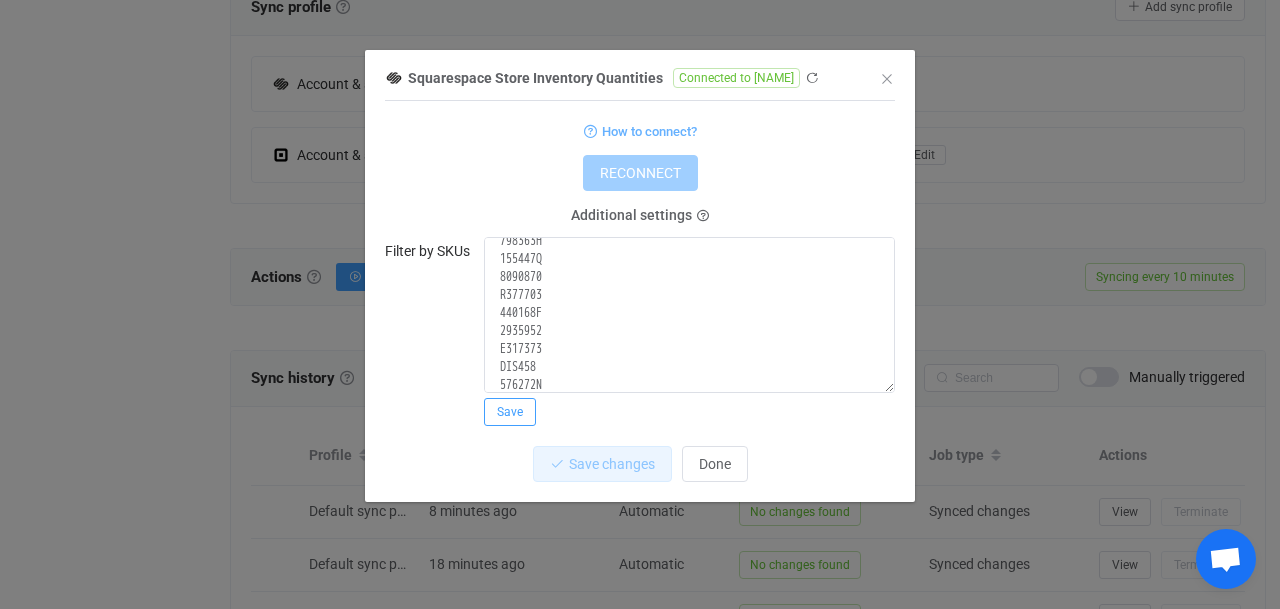 click on "Save" at bounding box center [510, 412] 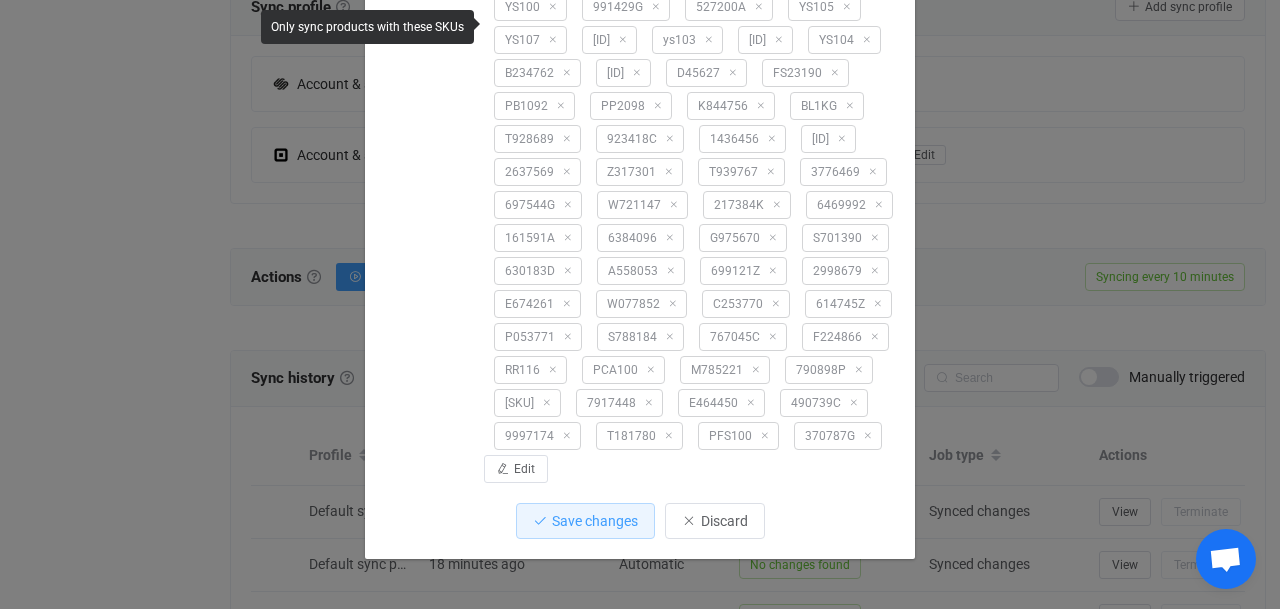 scroll, scrollTop: 1432, scrollLeft: 0, axis: vertical 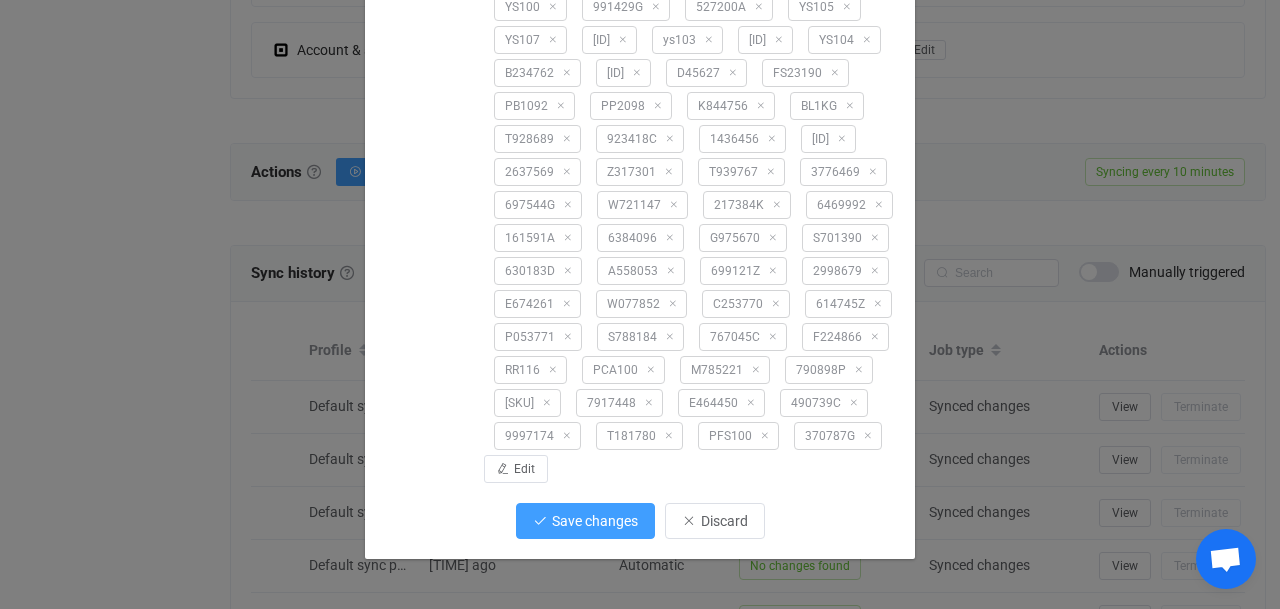 click on "Save changes" at bounding box center [595, 521] 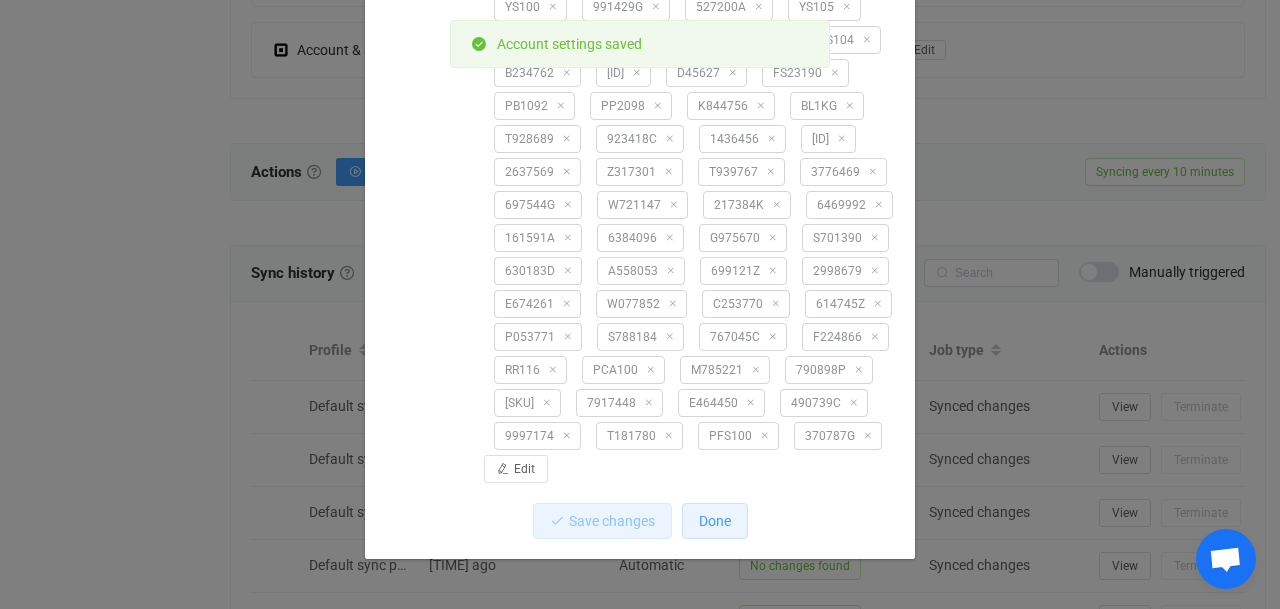 click on "Done" at bounding box center (715, 521) 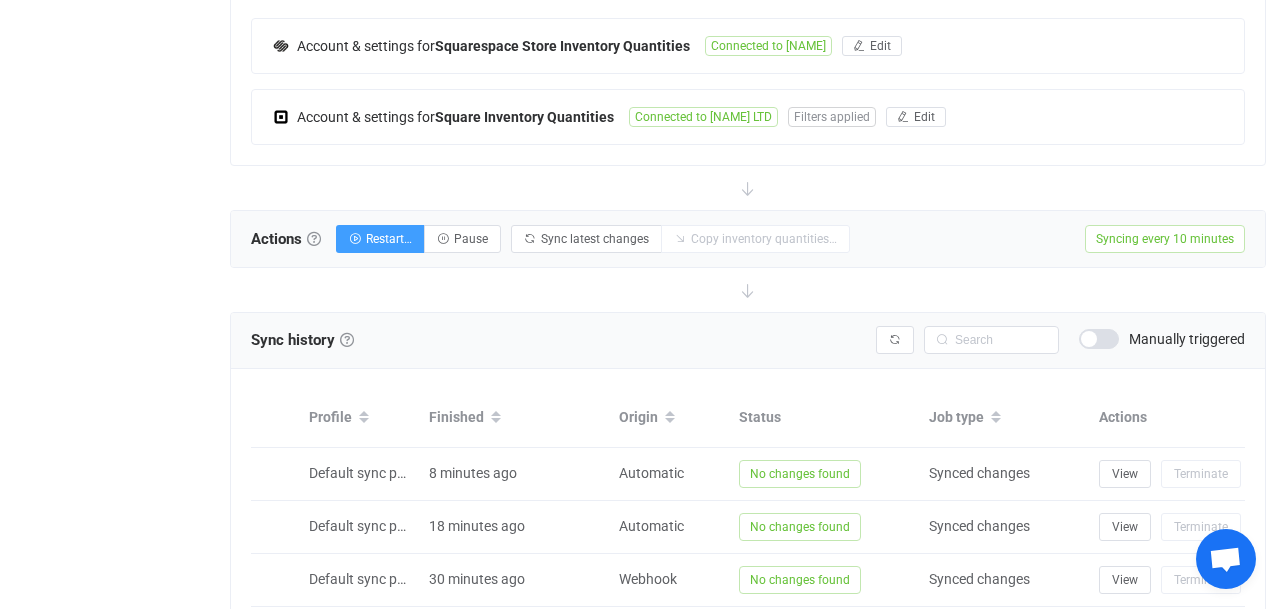 scroll, scrollTop: 462, scrollLeft: 0, axis: vertical 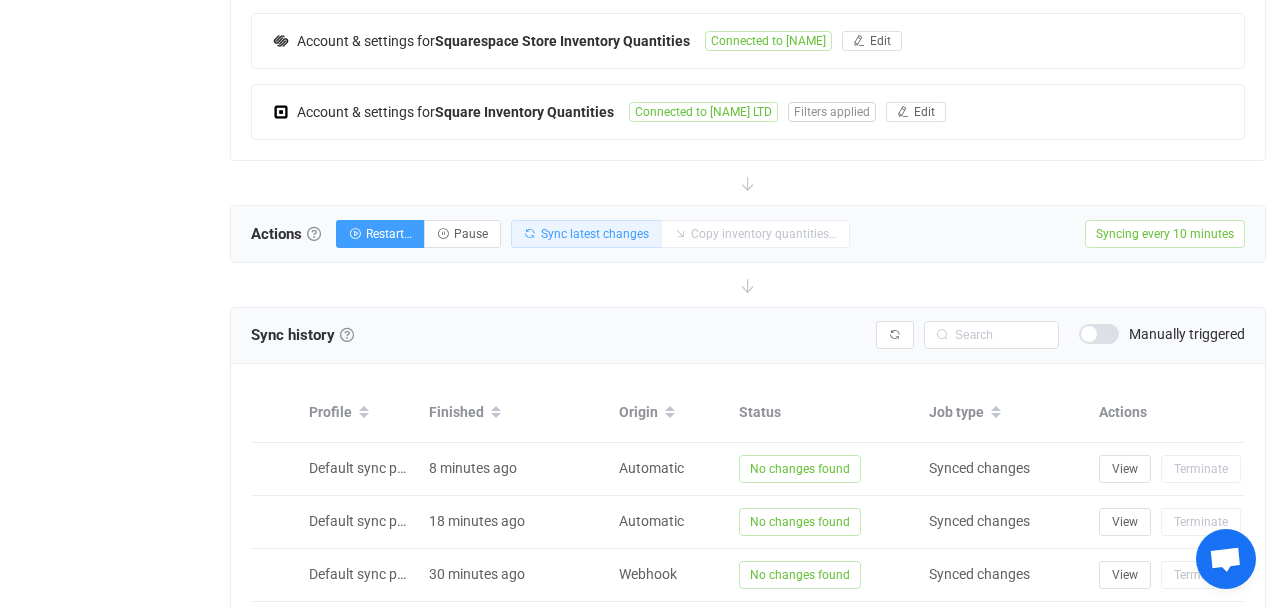 click on "Sync latest changes" at bounding box center [595, 234] 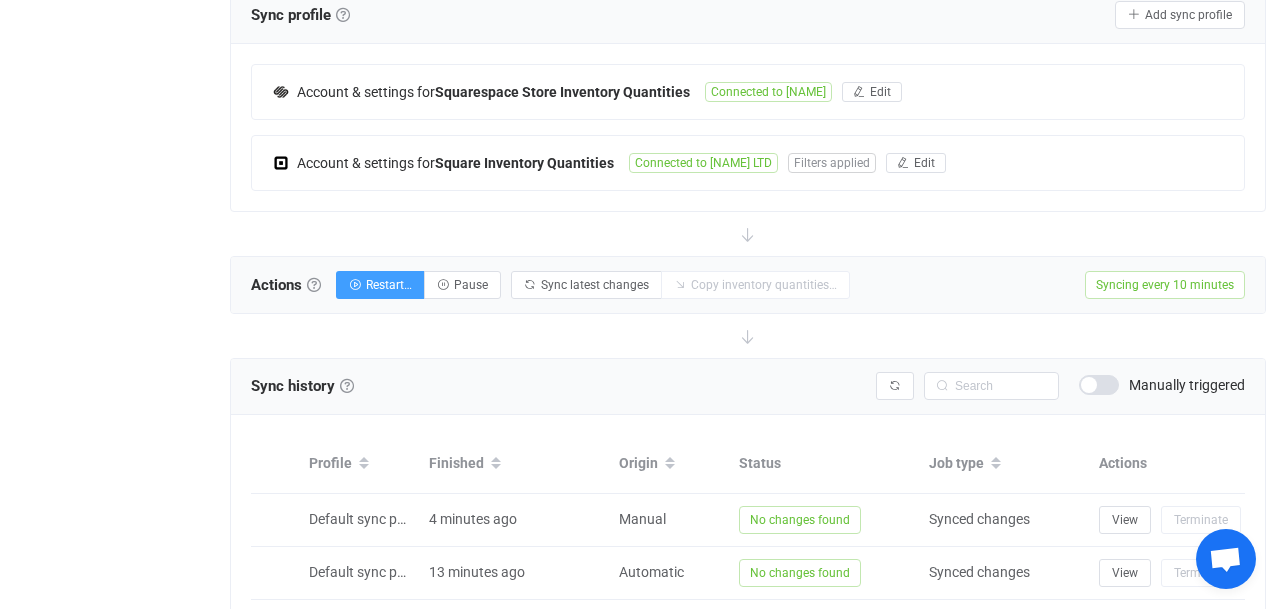scroll, scrollTop: 383, scrollLeft: 0, axis: vertical 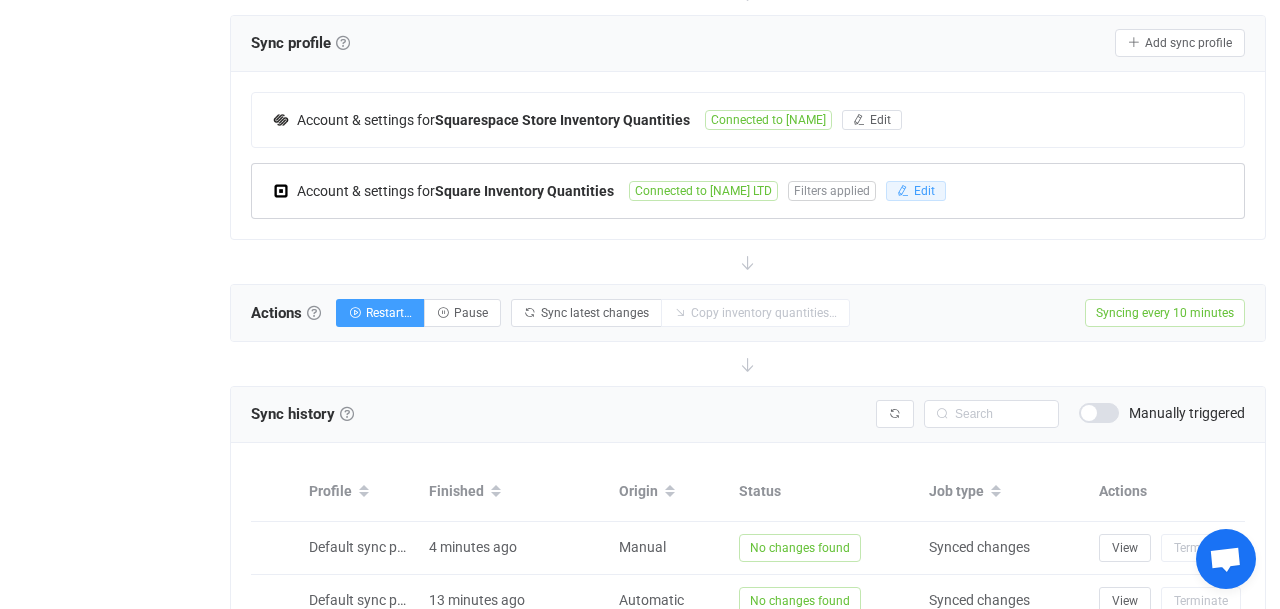 click on "Edit" at bounding box center [916, 191] 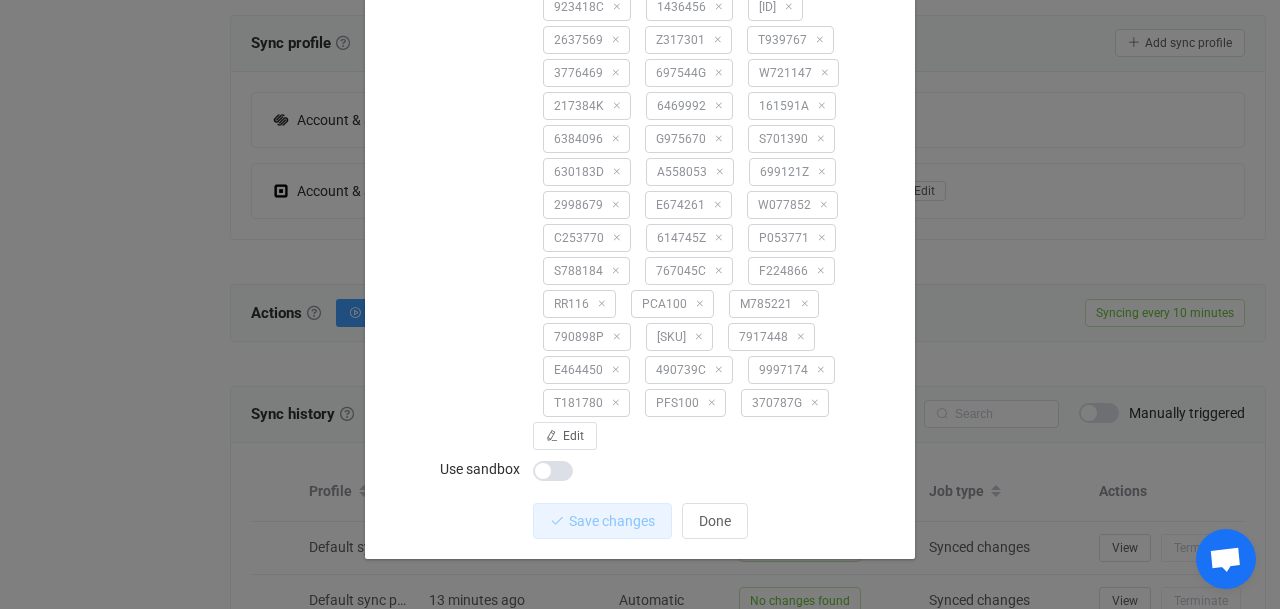 scroll, scrollTop: 1862, scrollLeft: 0, axis: vertical 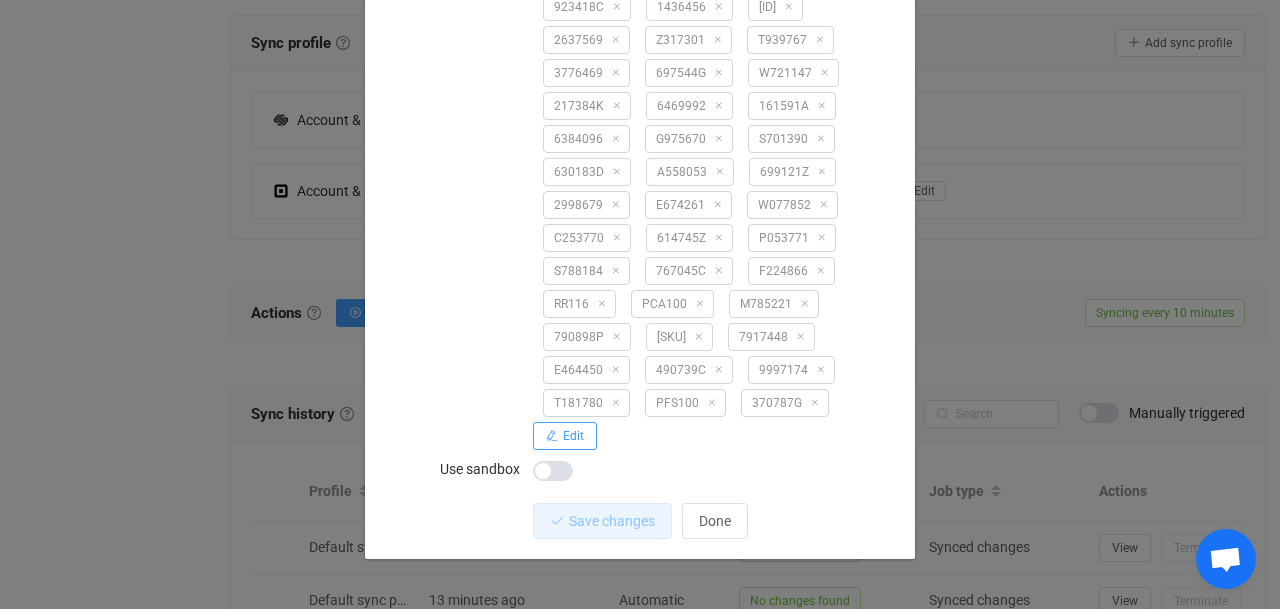click on "Edit" at bounding box center (565, 436) 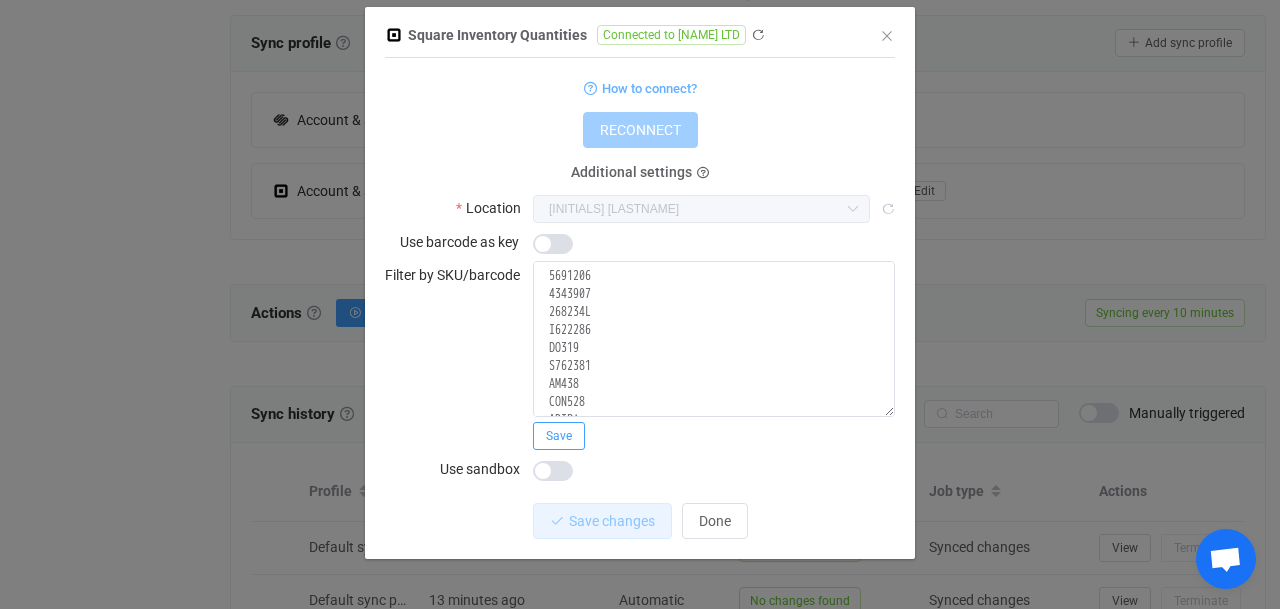 scroll, scrollTop: 0, scrollLeft: 0, axis: both 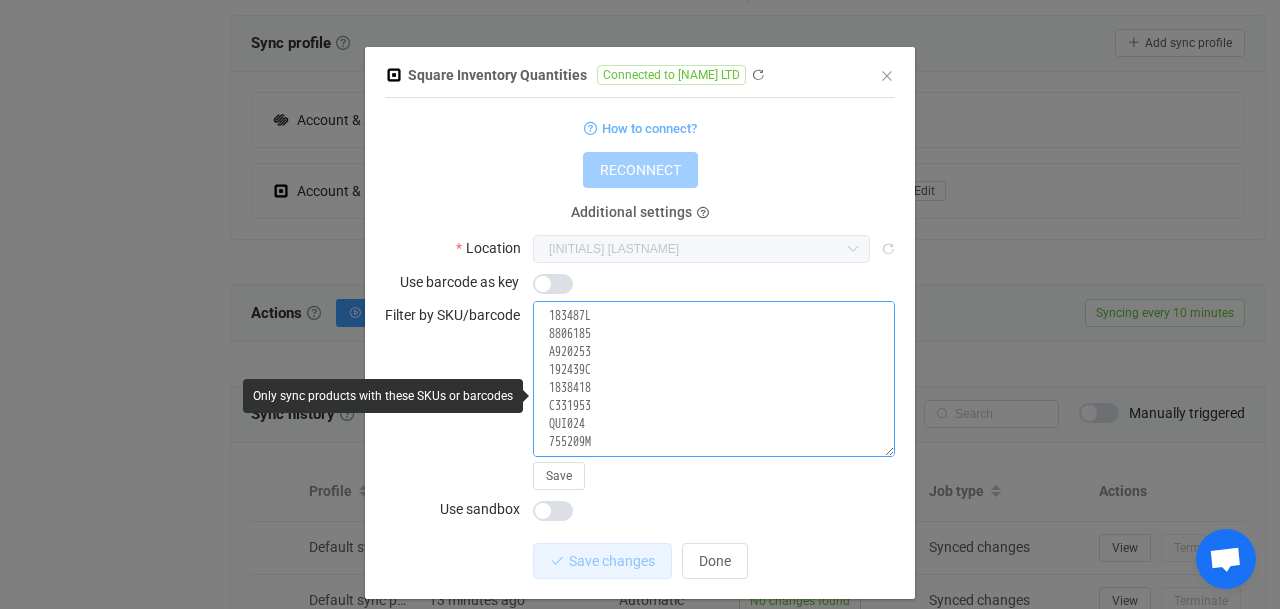 click at bounding box center (714, 379) 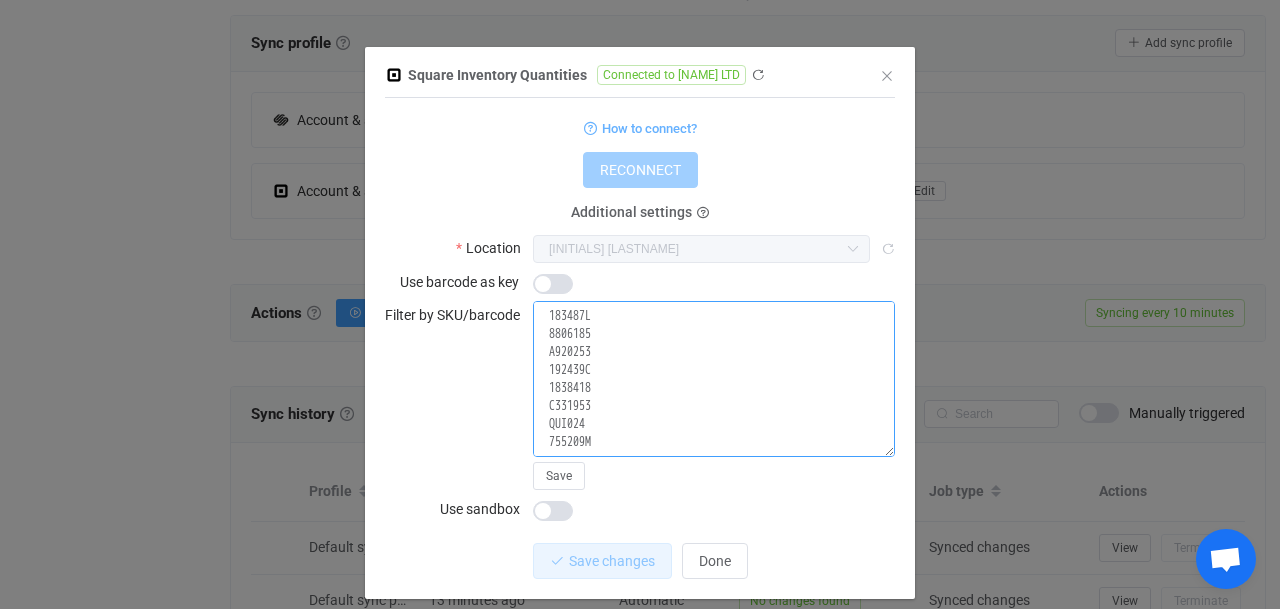 scroll, scrollTop: 3215, scrollLeft: 0, axis: vertical 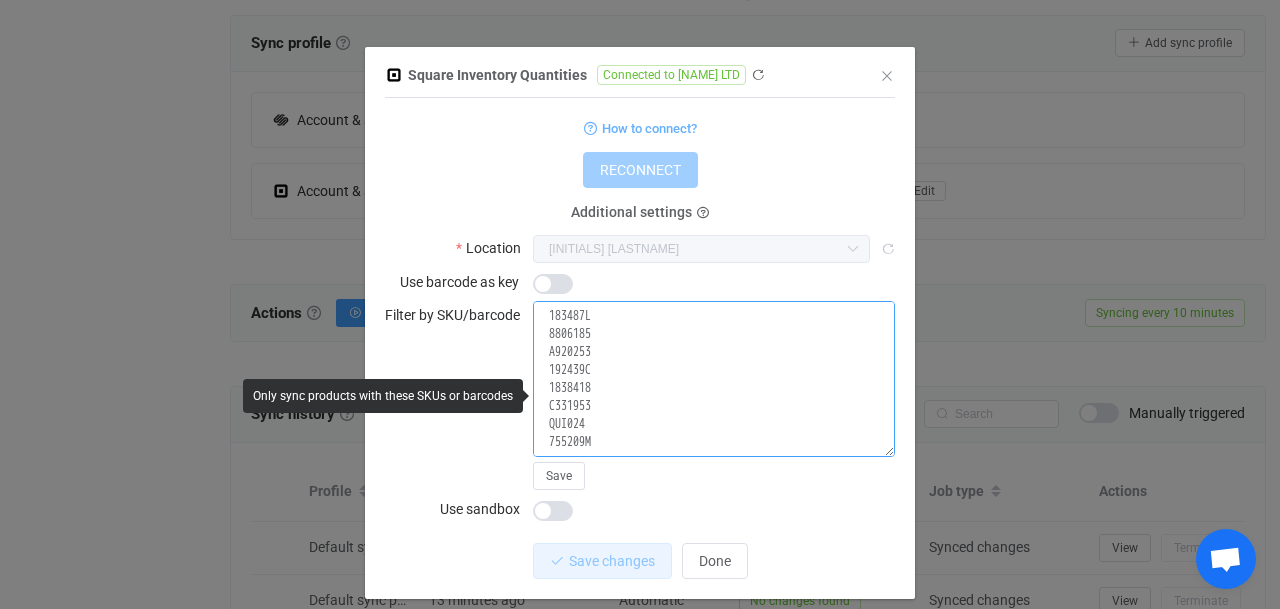 paste on "TTM100" 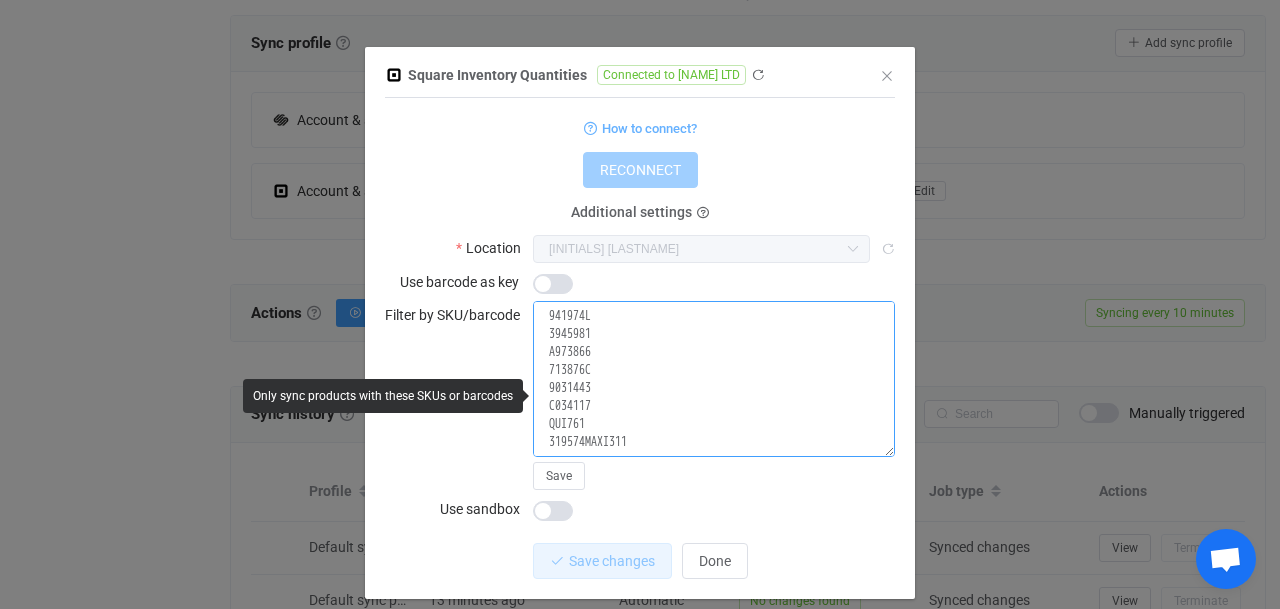 scroll, scrollTop: 3204, scrollLeft: 0, axis: vertical 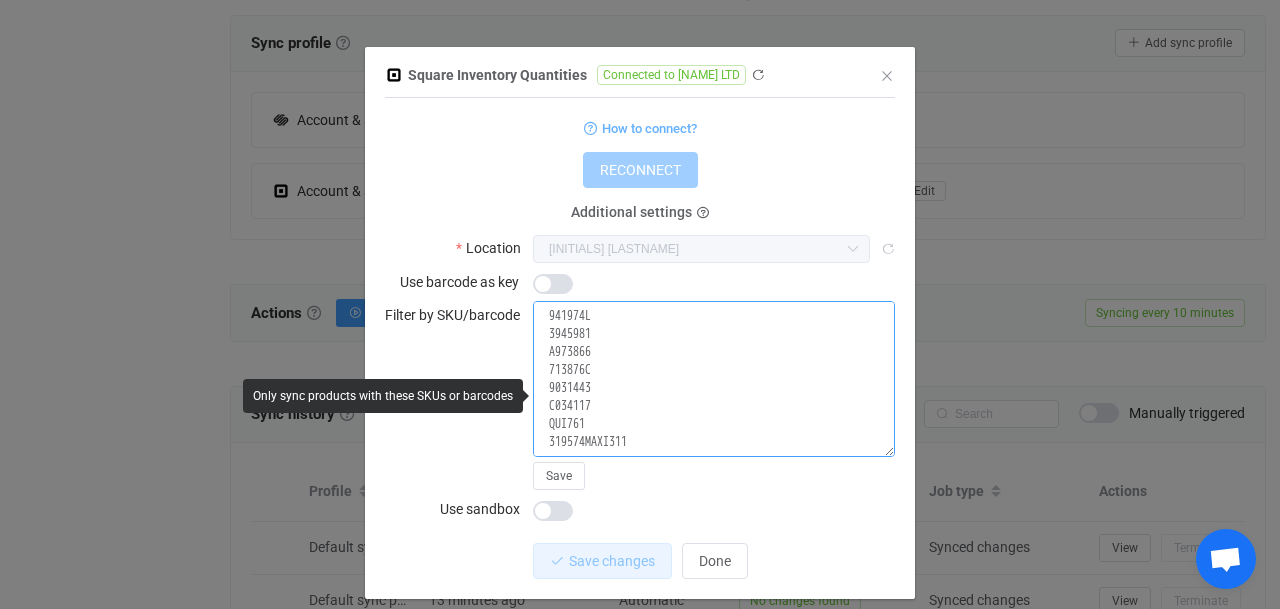 click at bounding box center (714, 379) 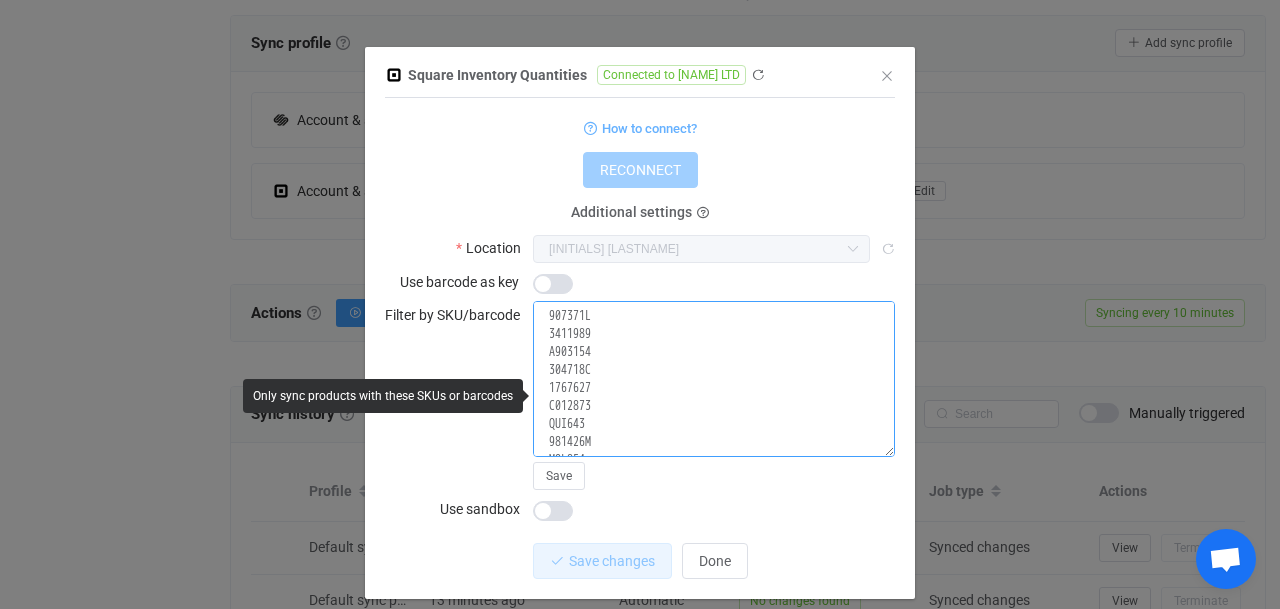 scroll, scrollTop: 3215, scrollLeft: 0, axis: vertical 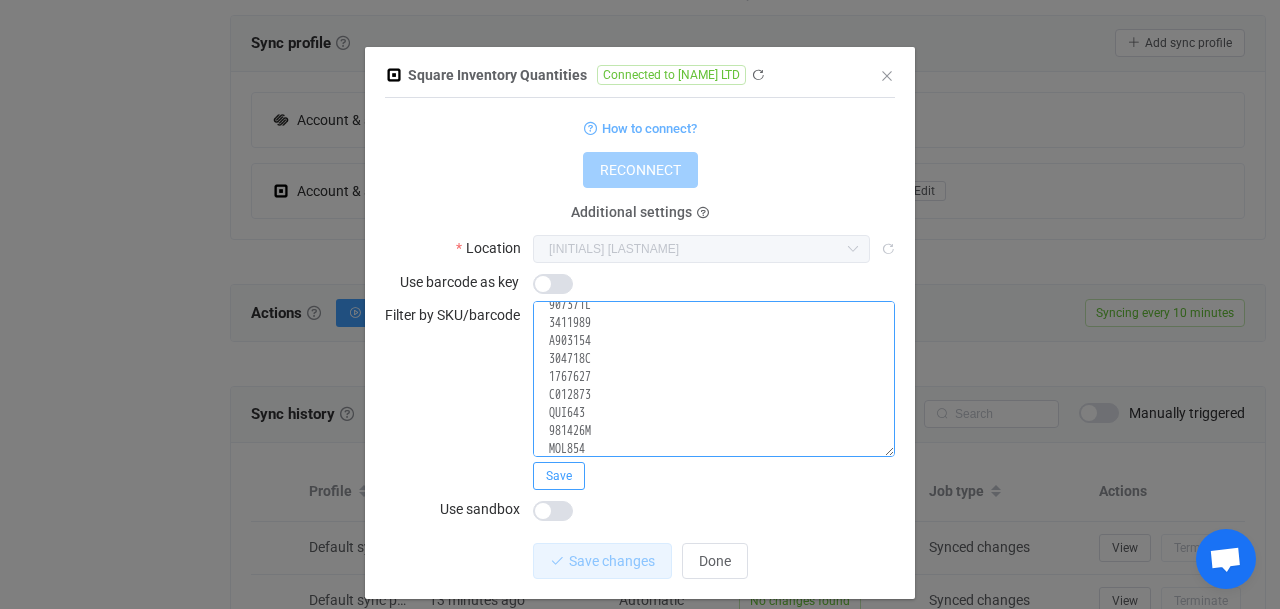type on "4655574
5185717
502234D
H051156
DA100
S788184
BB101
BKB100
BMBSs
BRL100
MBR100
BMB100
2874967
M082657
F224866
CHB101
CHB100
6200189
CHC100
BBC100
Y539395
921081L
N972647
490739C
9997174
T181780
A113597
M785221
790898P
774628Q
7917448
DBB
748266J
614745Z
FC100
N925812
H512754
C253770
GMSV
GMSGP
HCE100
HREE
573254P
K844756
HO100
T939767
LT100
1512589
S714983
697544G
W721147
217384K
6469992
161591A
6384096
G975670
MBB
NCFE100
OSB
OKB100
OKB101
PWJ101
S701390
630183D
A558053
699121Z
2998679
PEL100
PFS100
P053771
NPS100
PIB100
B313151
PC100
667242D
PCF
PPS100
D574697
C356851
H406516
RF1000
RR100
RR101
RR102
RR106
RRBP
CC102
CC101
CF102
RR116
W446242
RR104
RR114
RR115
RR105
PCA100
4305179
RR110
M016346
BFC100
RR107
SP001
RR113
RR108
RR112
VC100
BFC101
OX100
CH100
F426597
RBC100
W077852
7531389
767045C
A576214
SH100
TC100
TW101
TEU100
TS100
PP100
V005641
692934G
E464450
9160071
3680602
172496T
XLPPS
YS102
YS100
991429G
527200A
YS105
YS107
YS106
ys103
YS108
YS104
B234762
ISR2092
D45627
FS23190
PB1092
PP2098
K84475" 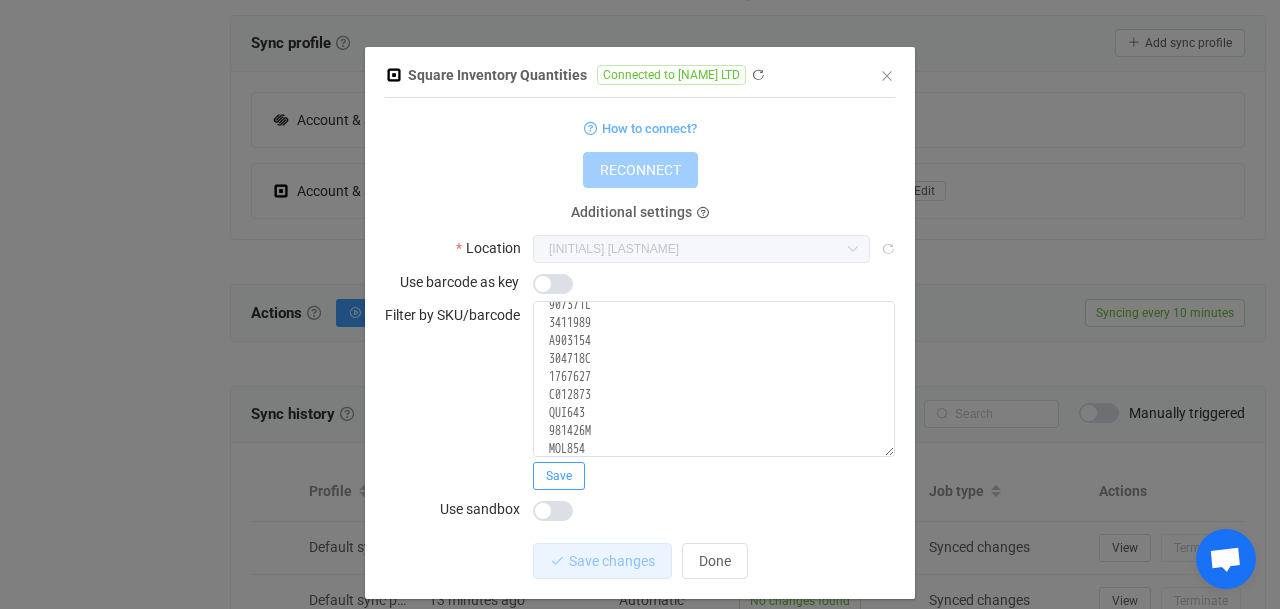 click on "Save" at bounding box center (559, 476) 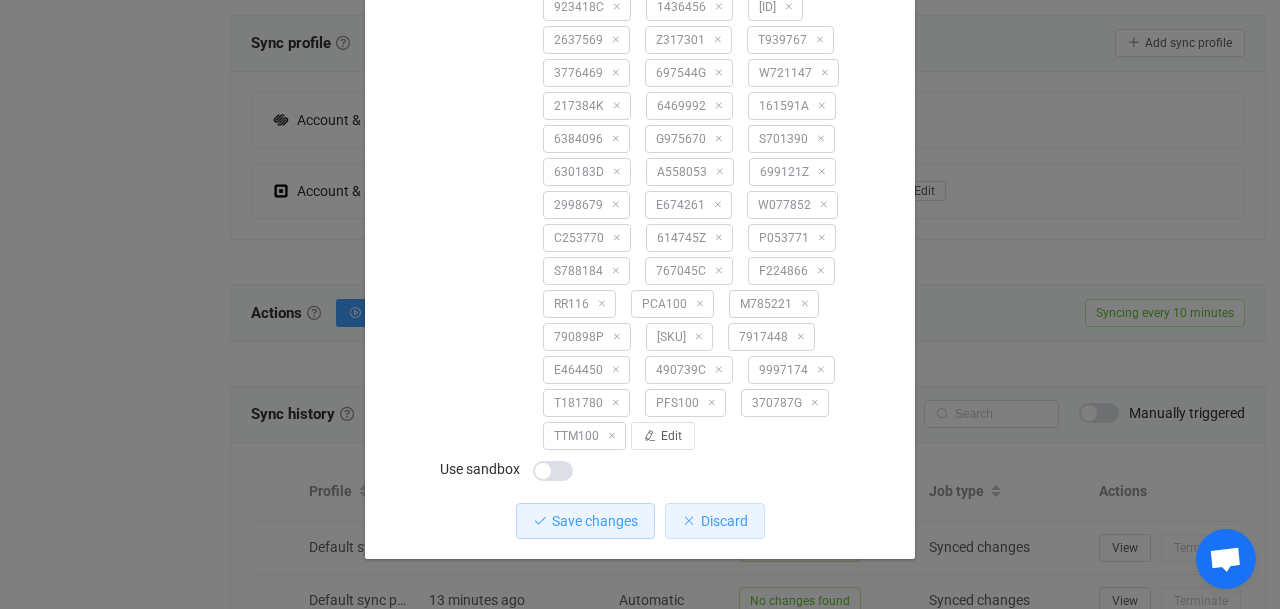 scroll, scrollTop: 1895, scrollLeft: 0, axis: vertical 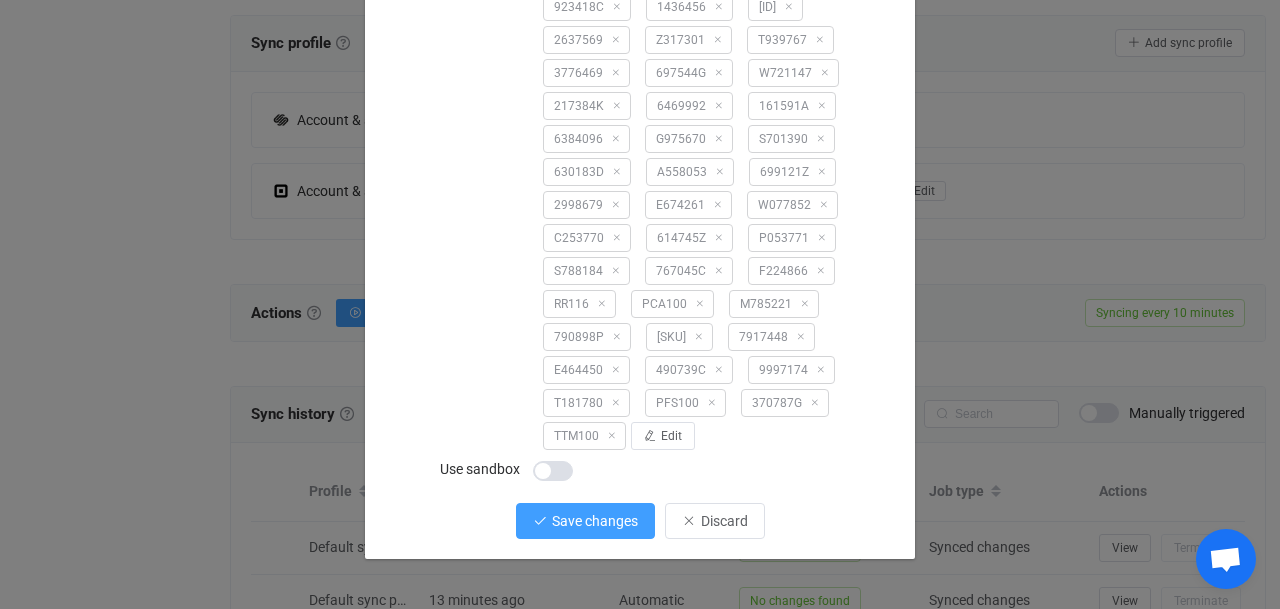 click on "Save changes" at bounding box center [585, 521] 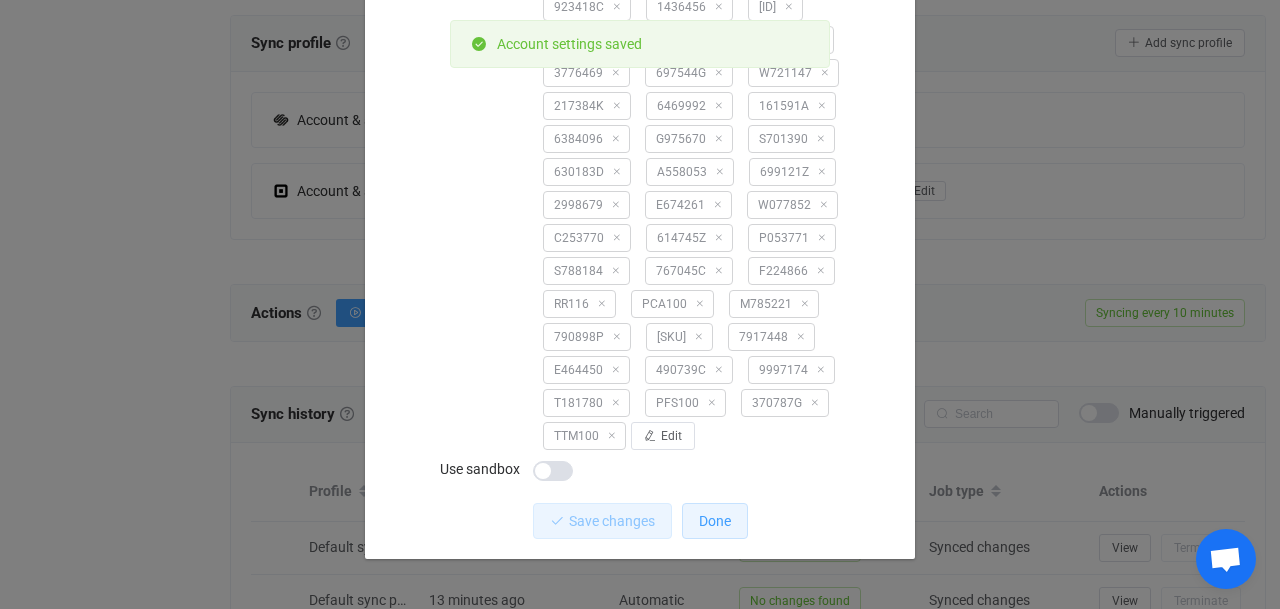 scroll, scrollTop: 1895, scrollLeft: 0, axis: vertical 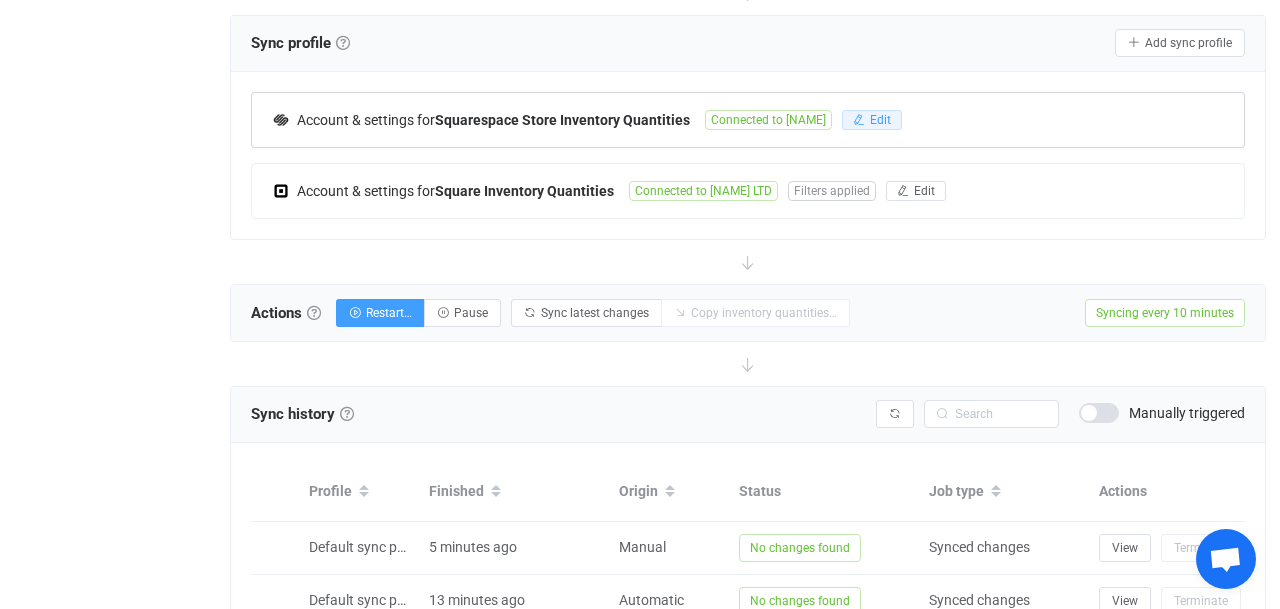 click on "Edit" at bounding box center [872, 120] 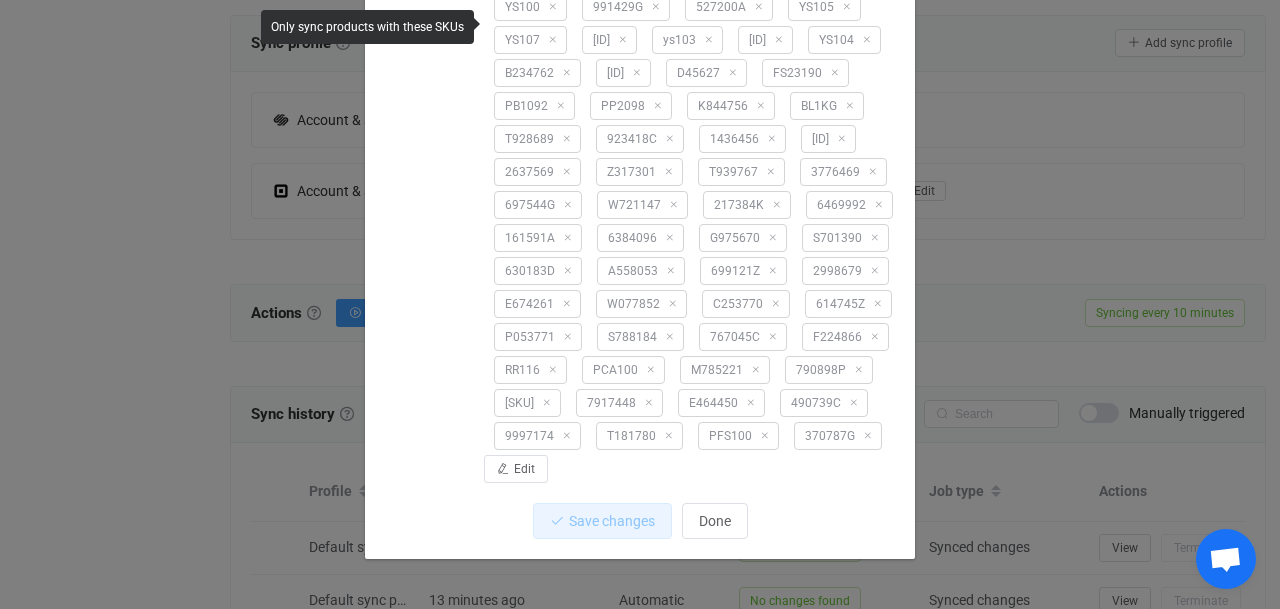 scroll, scrollTop: 1432, scrollLeft: 0, axis: vertical 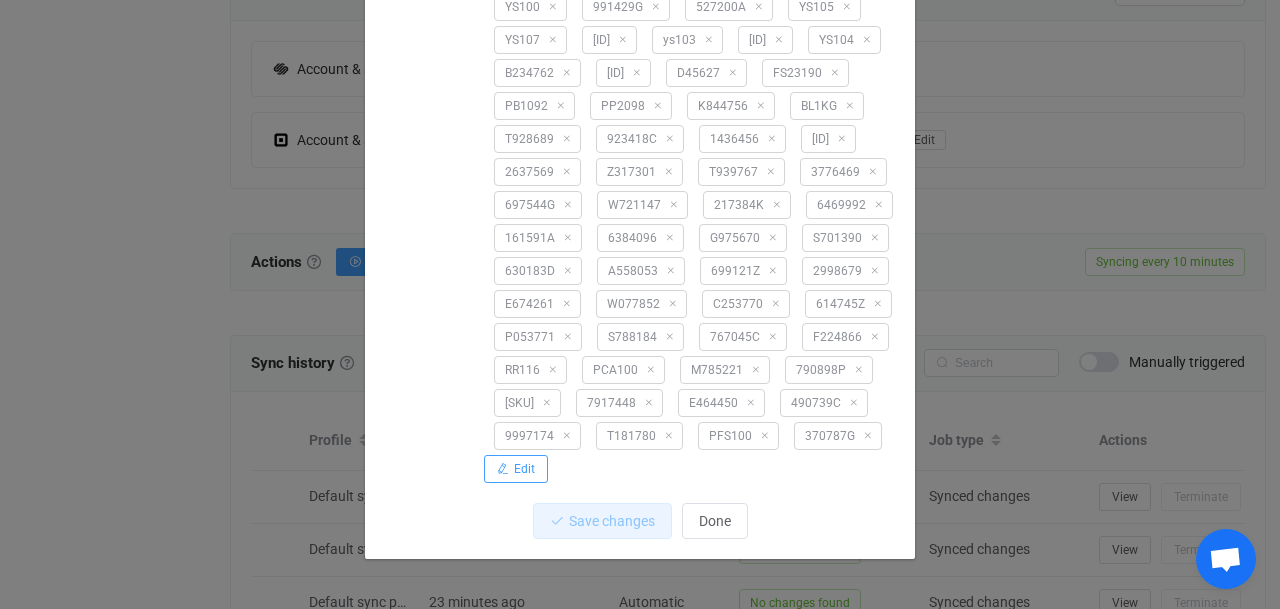 click on "Edit" at bounding box center (524, 469) 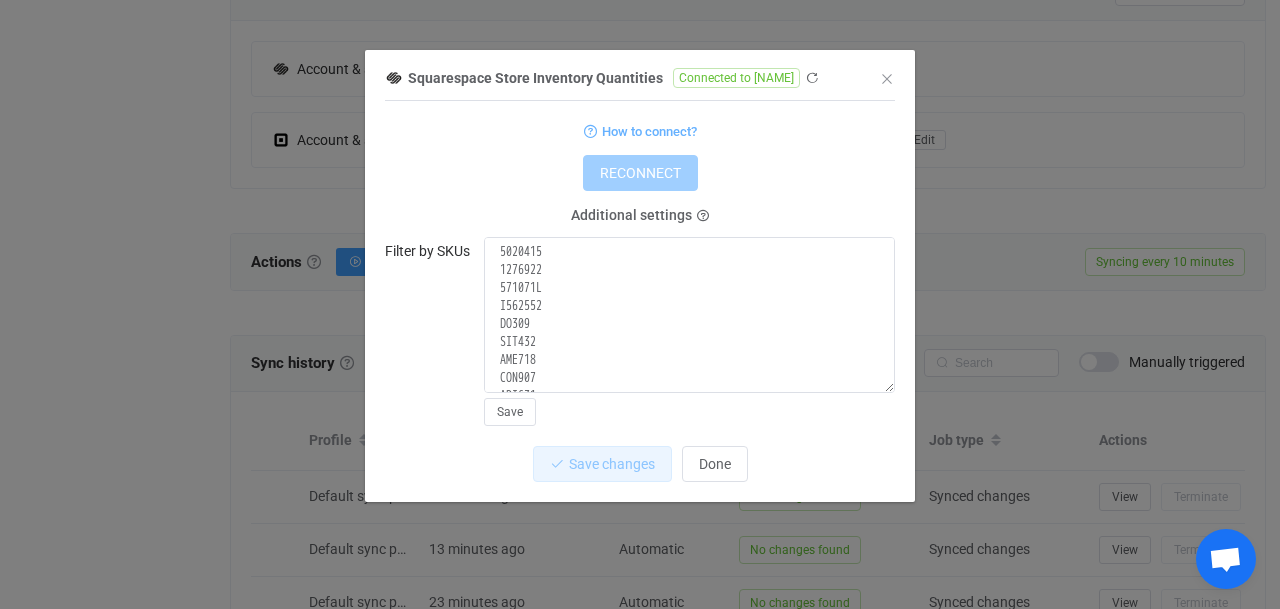 scroll, scrollTop: -40, scrollLeft: 0, axis: vertical 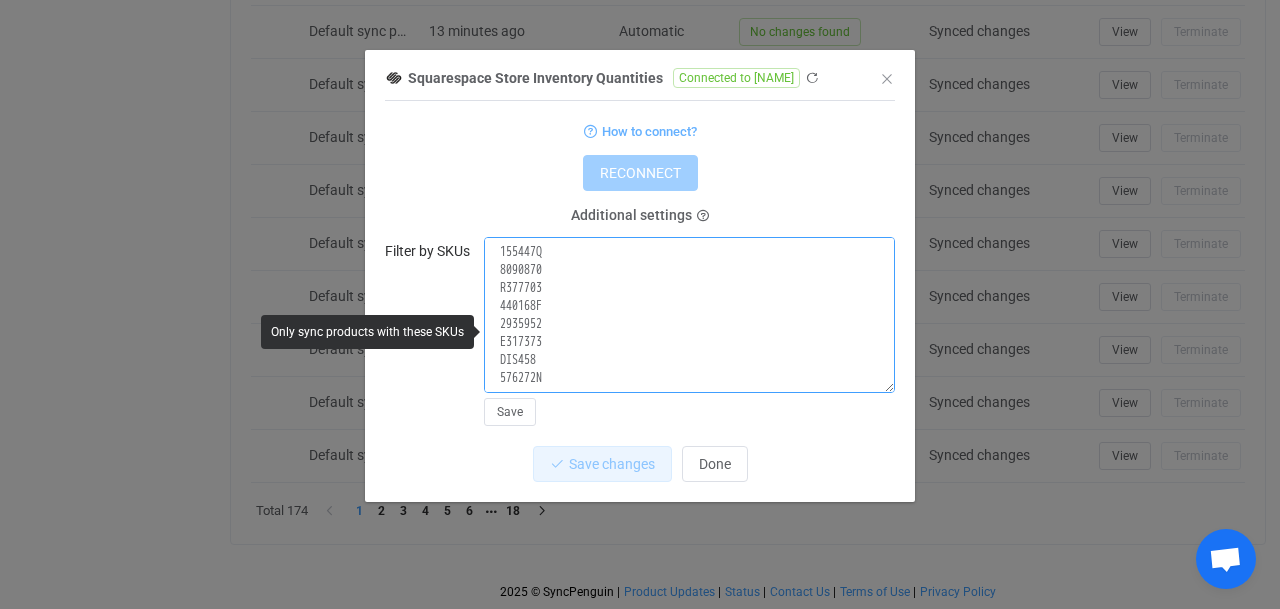 click at bounding box center [689, 315] 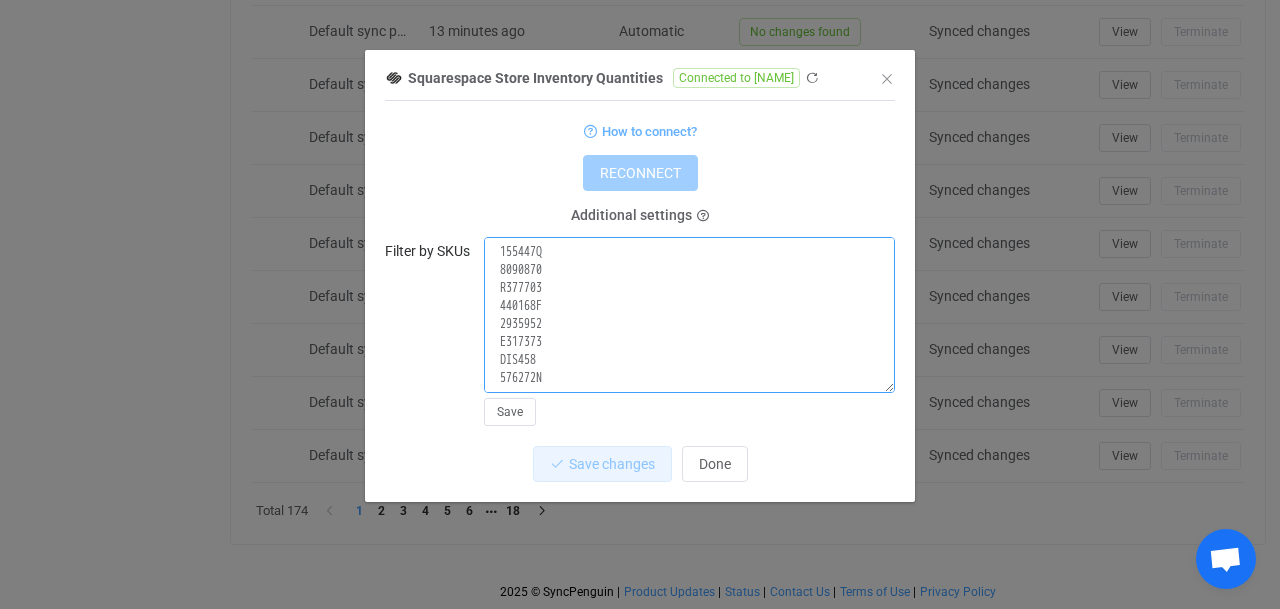 scroll, scrollTop: 3341, scrollLeft: 0, axis: vertical 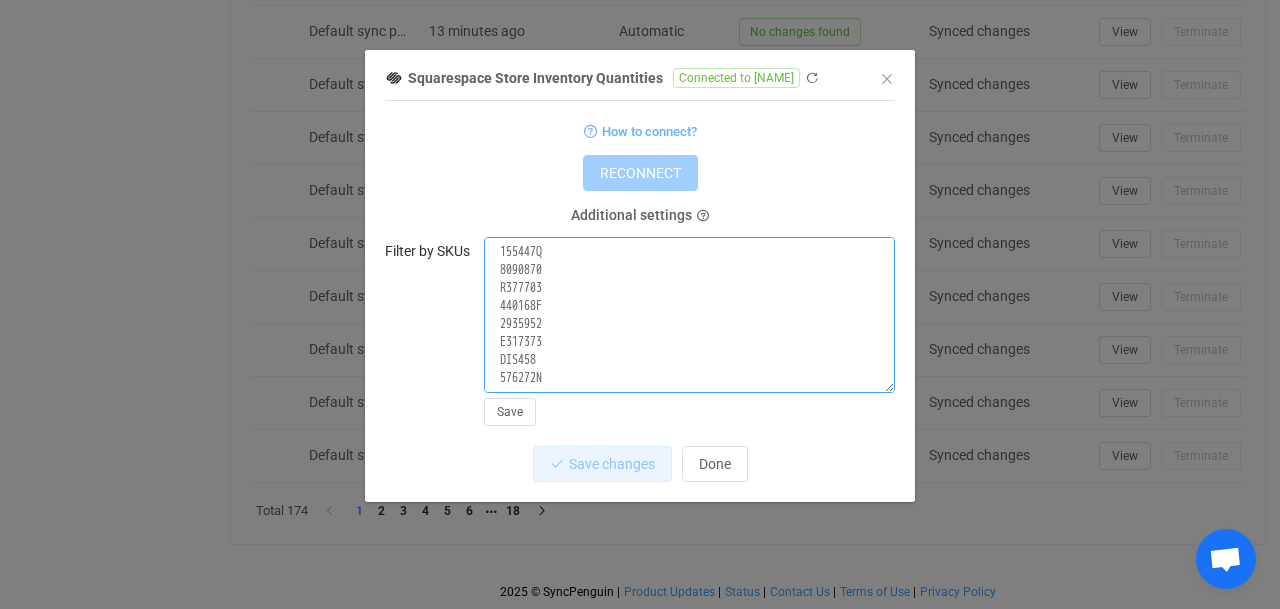 paste on "TTM100" 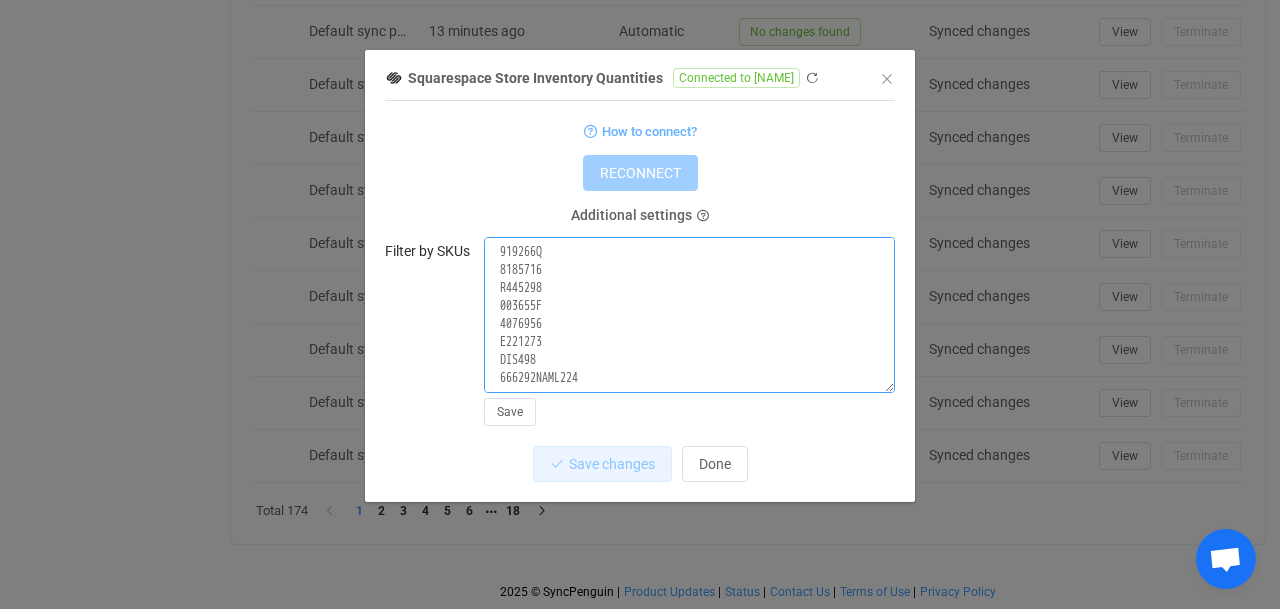 scroll, scrollTop: 3330, scrollLeft: 0, axis: vertical 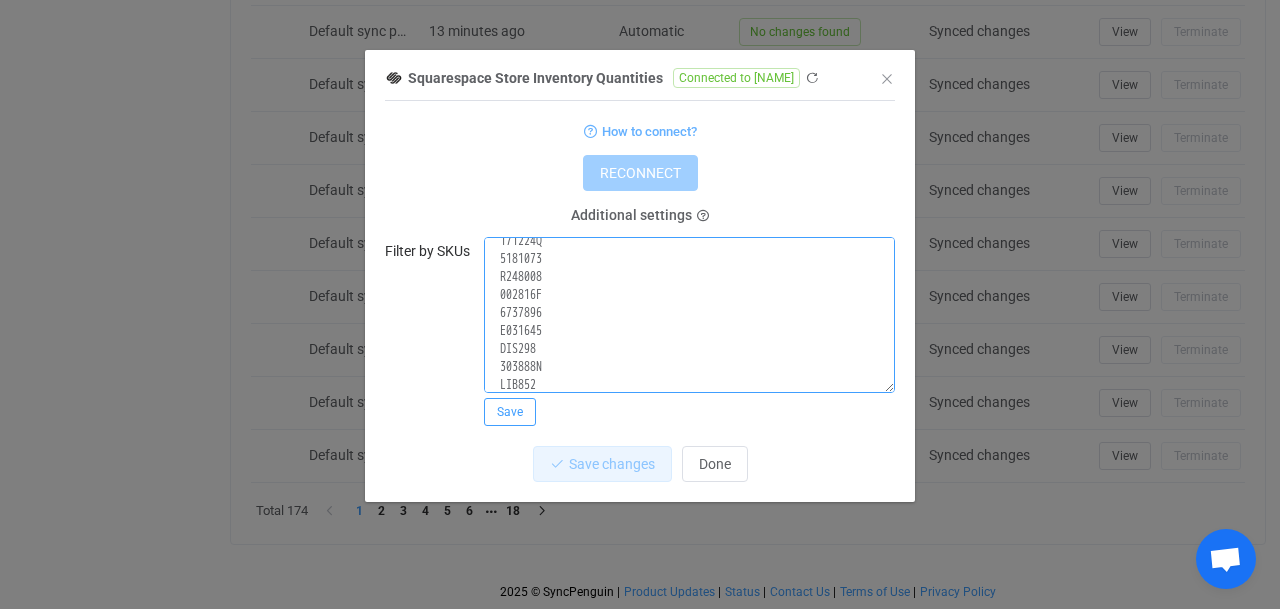 type on "4655574
5185717
502234D
H051156
DA100
ANC100
ANC101
ANC102
AMB104
S788184
BB101
BKB100
BMBSs
BRL100
MBR100
BMB100
2874967
M082657
F224866
CHB101
CHB100
6200189
CHC100
BBC100
Y539395
921081L
N972647
490739C
9997174
T181780
A113597
M785221
790898P
774628Q
7917448
SB20
SB30
DBB
748266J
614745Z
FC100
N925812
H512754
C253770
GMSV
GMSGP
HCE100
HREE
573254P
K844756
HO100
T939767
LT100
1512589
LSS100
S714983
697544G
W721147
217384K
6469992
161591A
6384096
G975670
MBB
NCFE100
OSB
OKB100
OKB101
PWJ101
S701390
630183D
A558053
699121Z
2998679
PEL100
PFS100
P053771
NPS100
PIB100
B313151
PC100
667242D
PCF
PPS100
D574697
C356851
H406516
RF1000
RR100
RR101
RR102
RR106
RRBP
CC102
CC101
CF102
RR116
W446242
RR104
RR114
RR115
RR105
PCA100
4305179
RR110
M016346
BFC100
RR107
SP001
RR113
RR108
RR112
VC100
BFC101
OX100
CH100
F426597
RBC100
W077852
7531389
767045C
A576214
SH100
TC100
TW101
TEU100
TS100
PP100
V005641
692934G
E464450
9160071
3680602
172496T
XLPPS
YS102
YS100
991429G
527200A
YS105
YS107
YS106
ys103
YS108
YS104
B234762
ISR2092
D45627
FS23190
PB1092
PP2098
K84475" 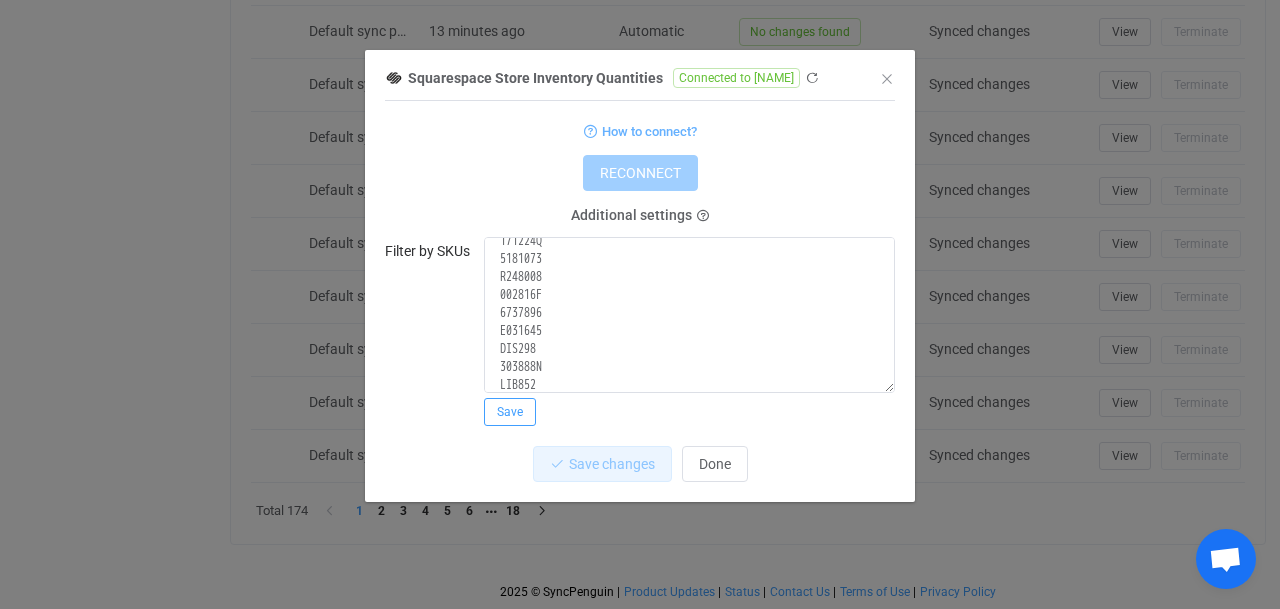 click on "Save" at bounding box center [510, 412] 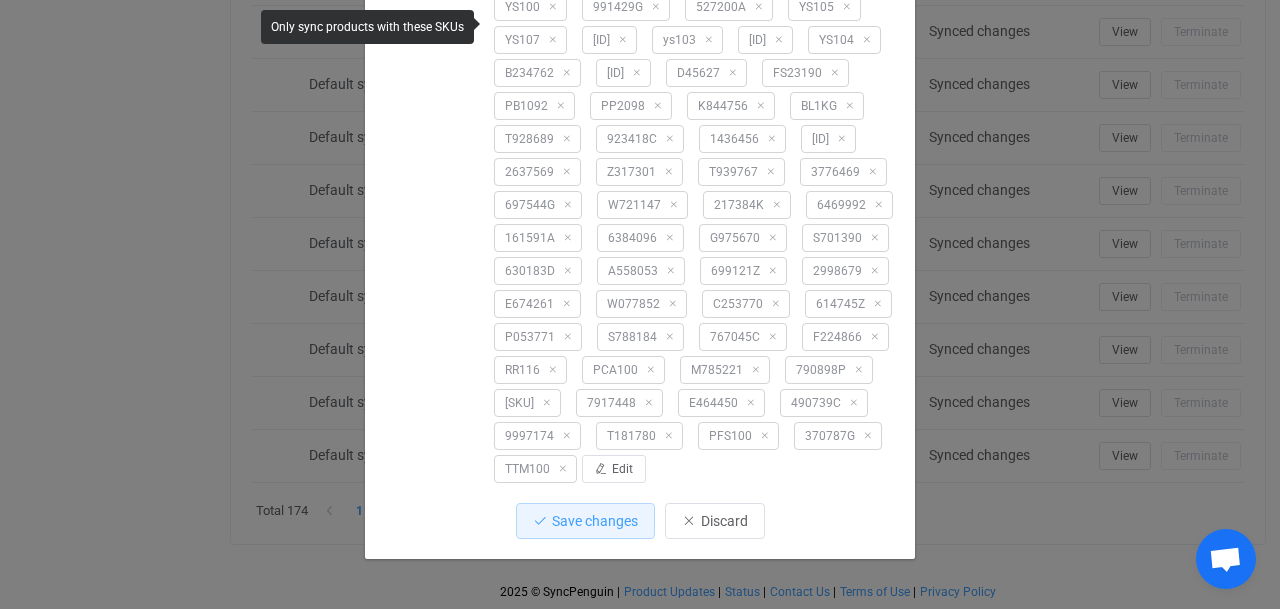 scroll, scrollTop: 1432, scrollLeft: 0, axis: vertical 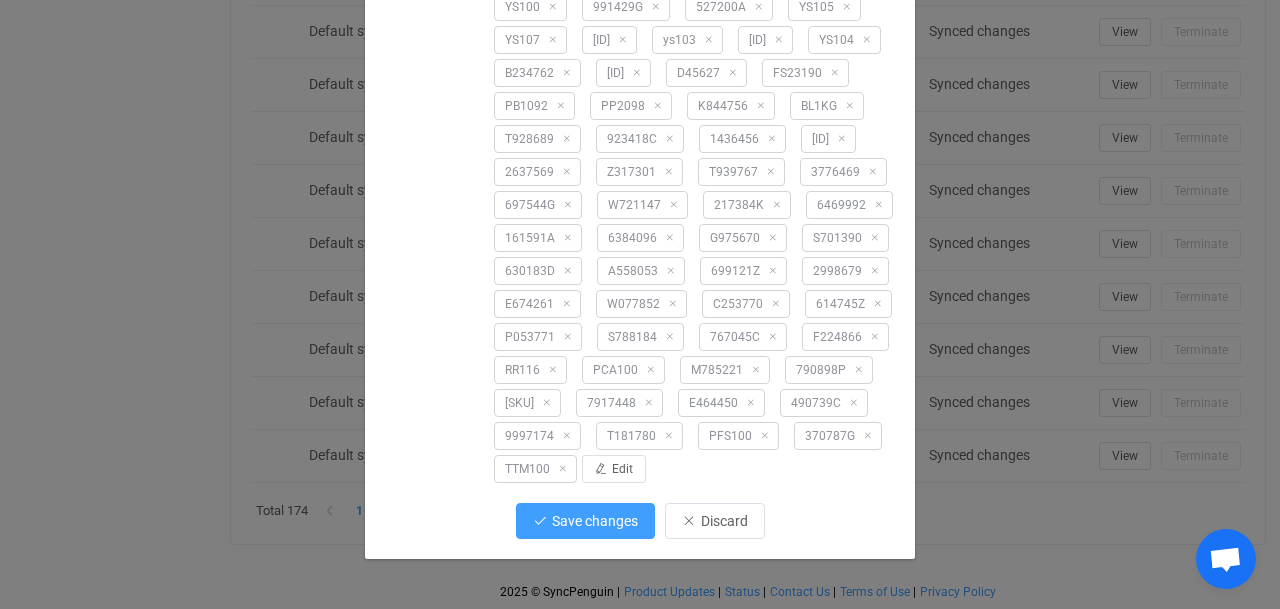 click on "Save changes" at bounding box center [585, 521] 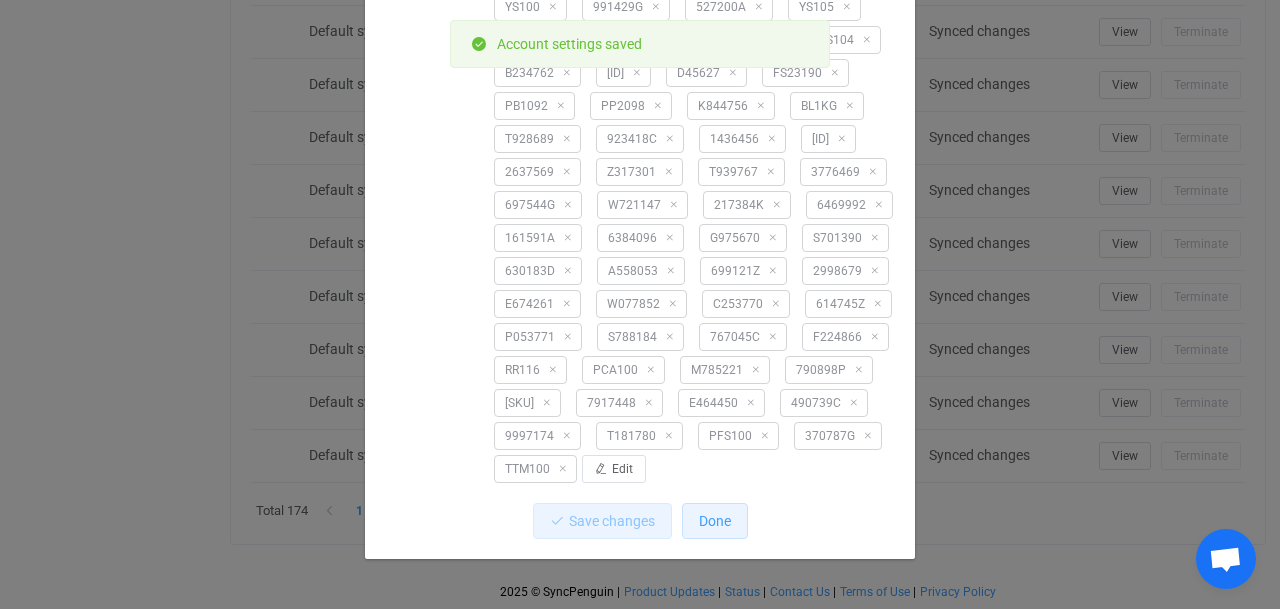 click on "Done" at bounding box center [715, 521] 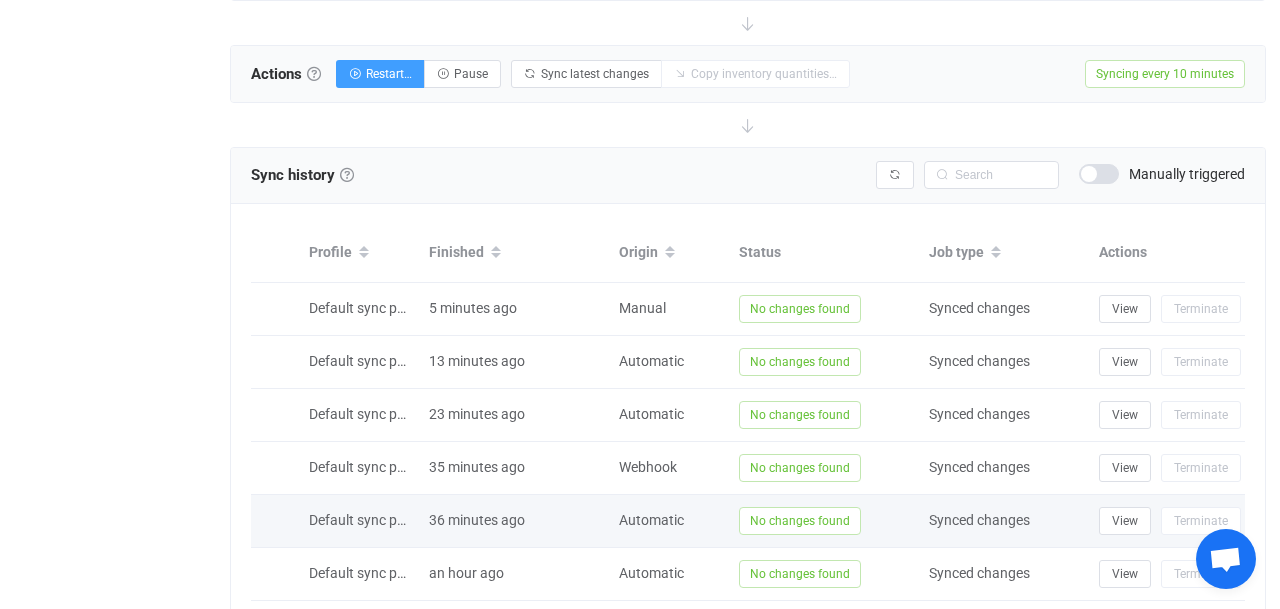 scroll, scrollTop: 618, scrollLeft: 0, axis: vertical 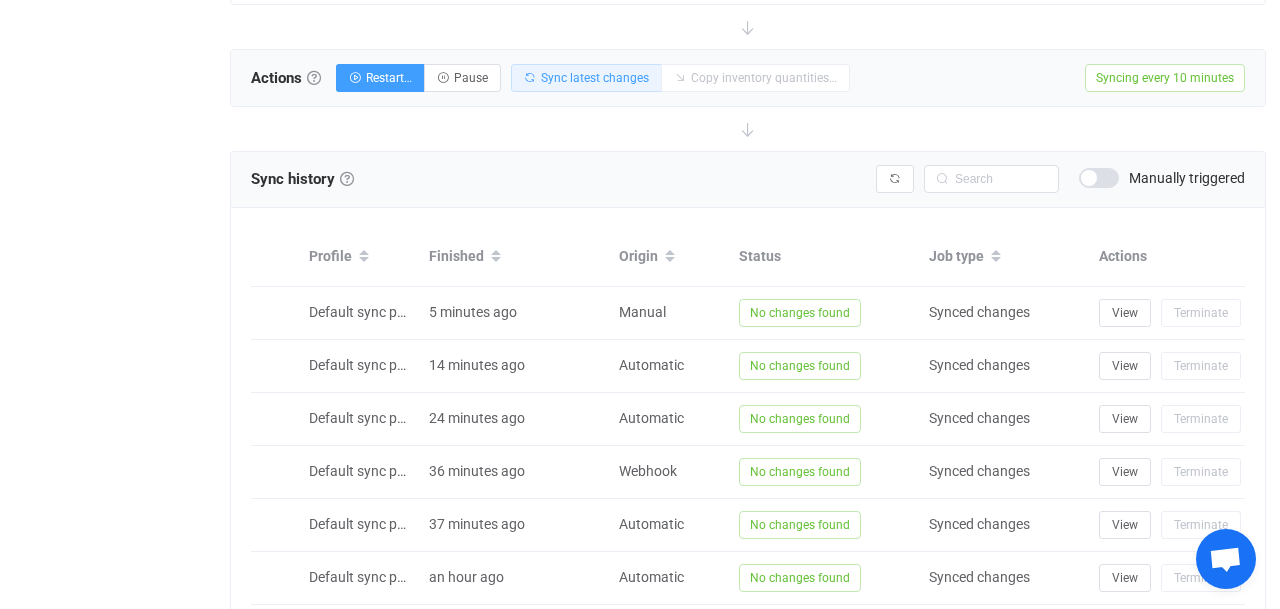 click on "Sync latest changes" at bounding box center (586, 78) 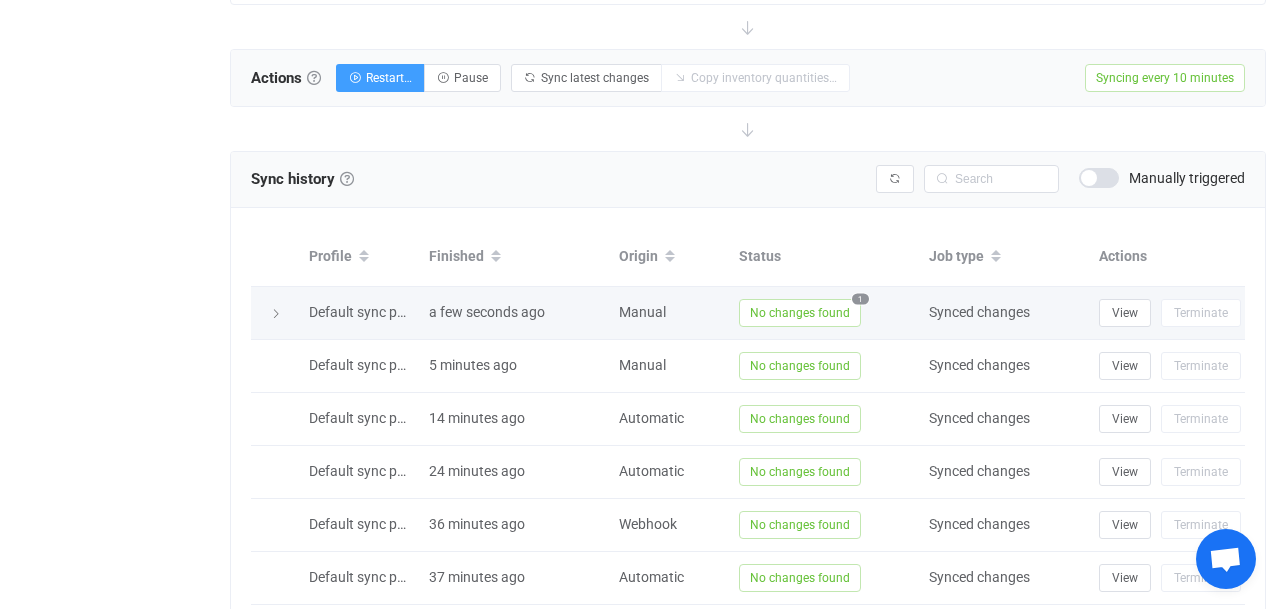 click on "No changes found" at bounding box center [800, 313] 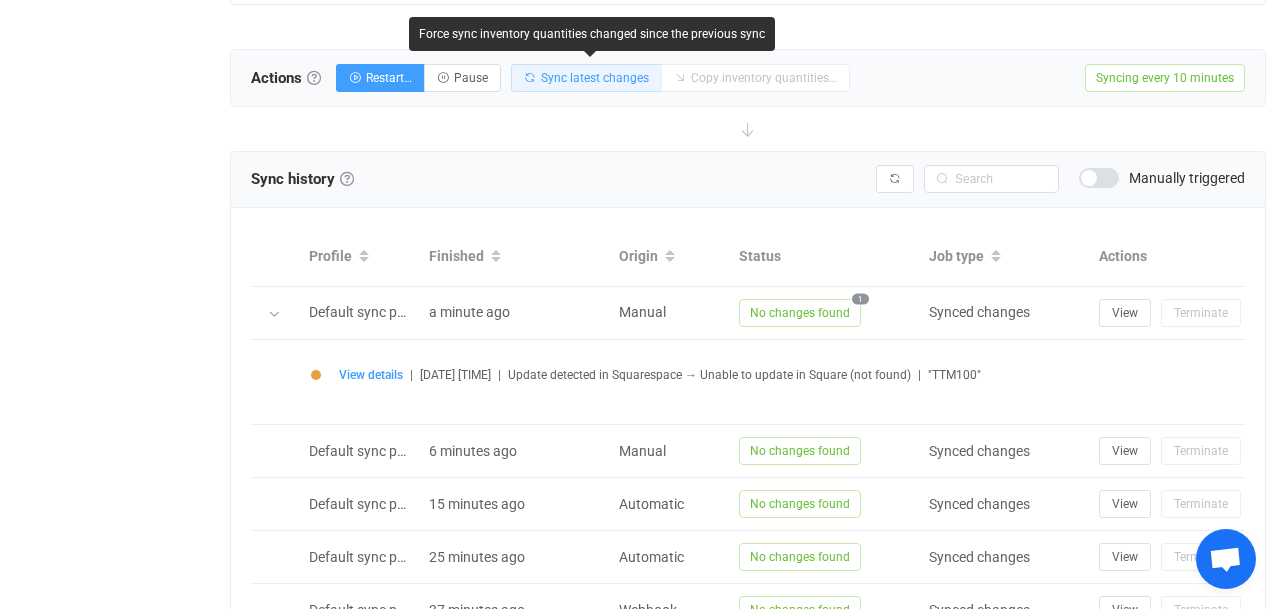 click on "Sync latest changes" at bounding box center [595, 78] 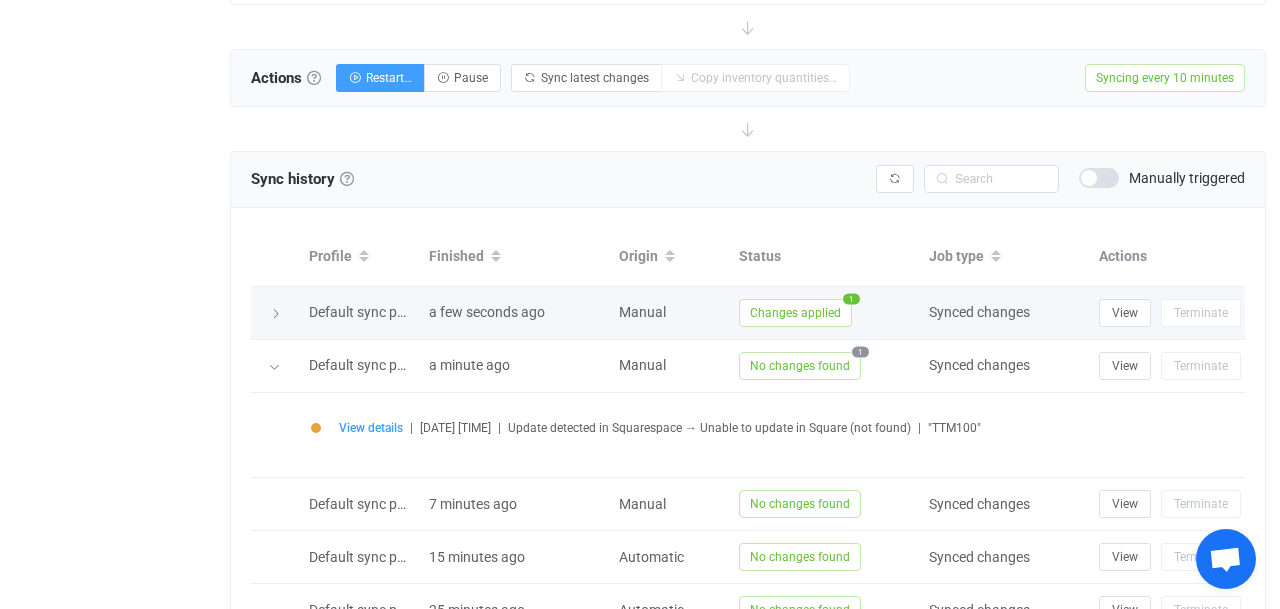 click on "Changes applied" at bounding box center [795, 313] 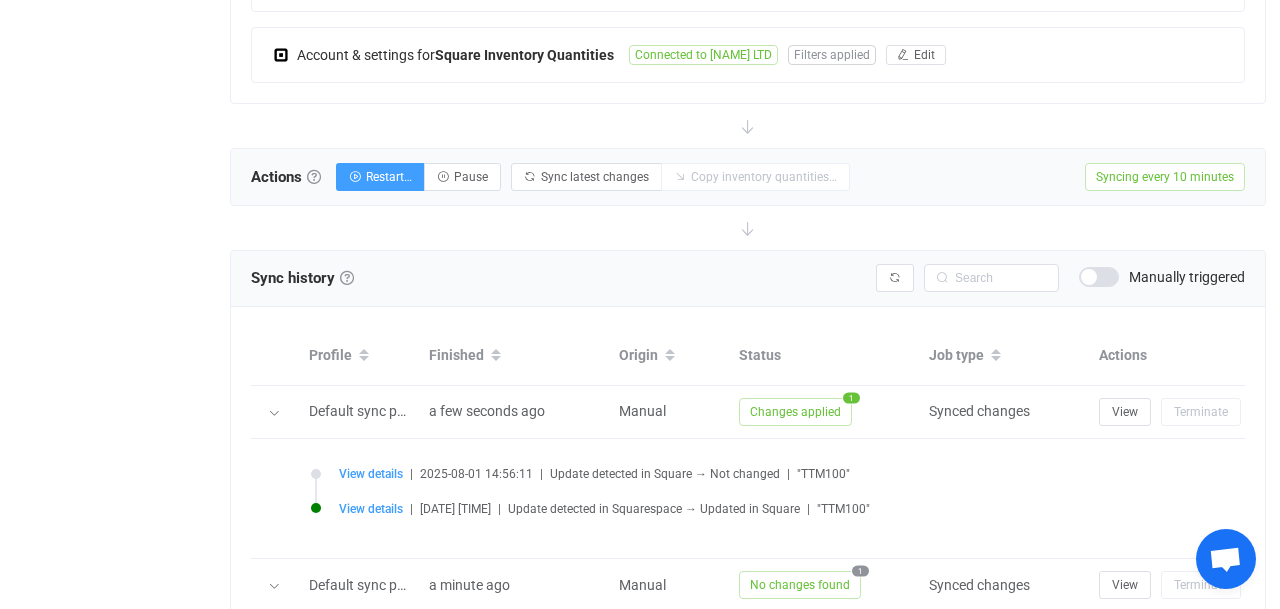 scroll, scrollTop: 519, scrollLeft: 0, axis: vertical 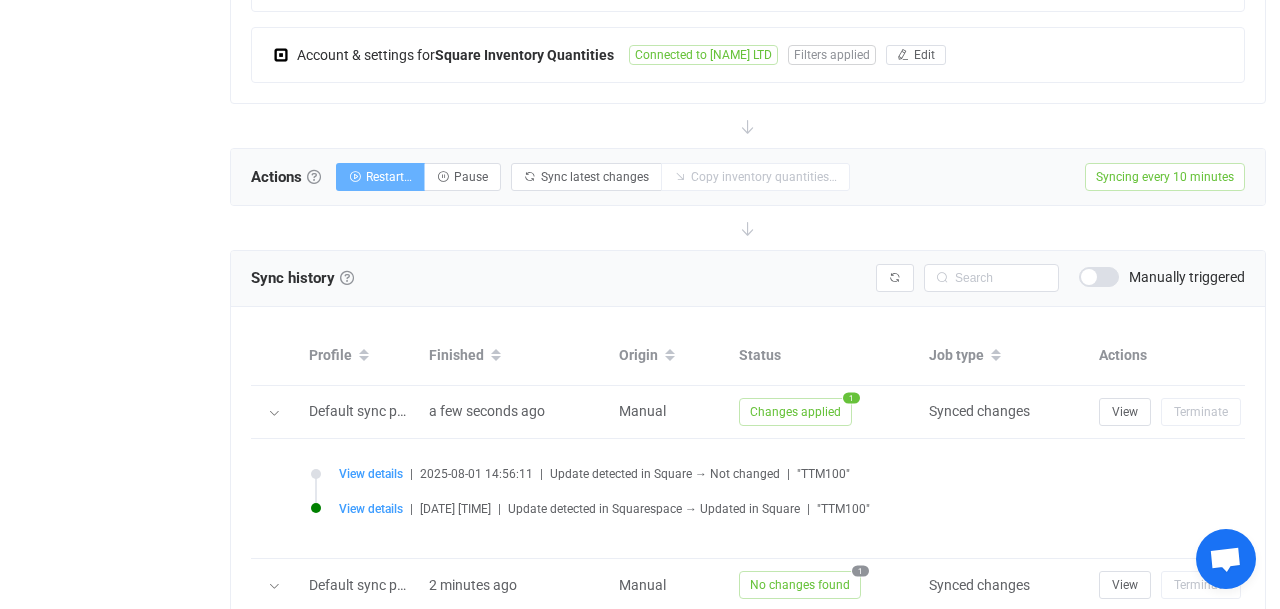 click on "Restart…" at bounding box center [389, 177] 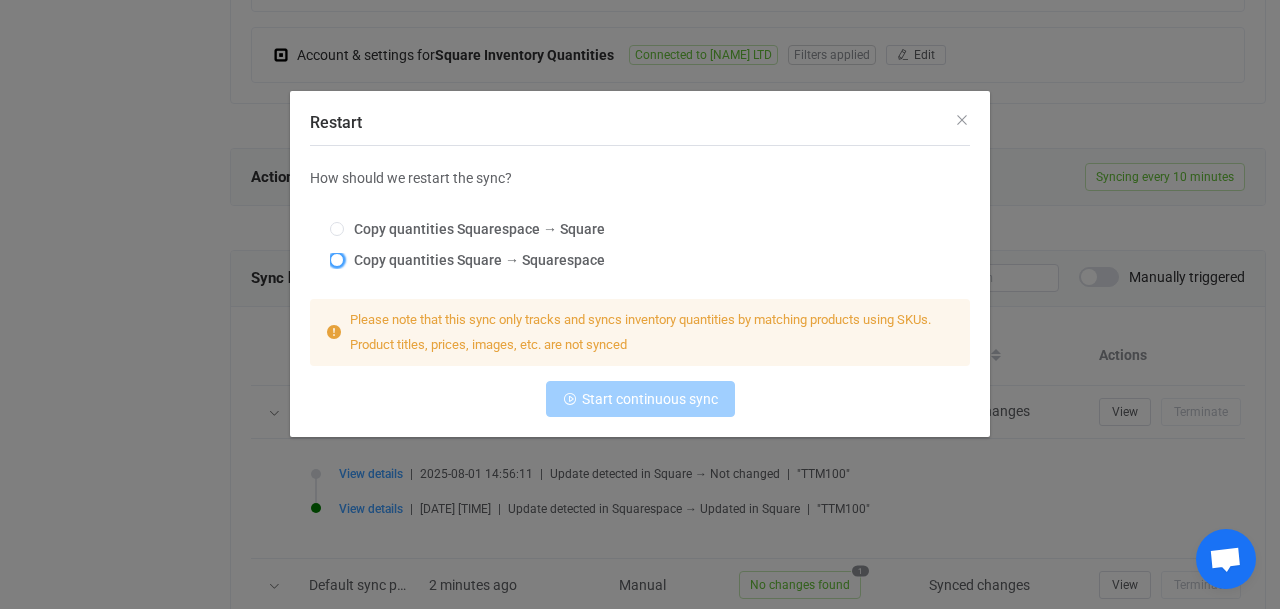 click at bounding box center [337, 260] 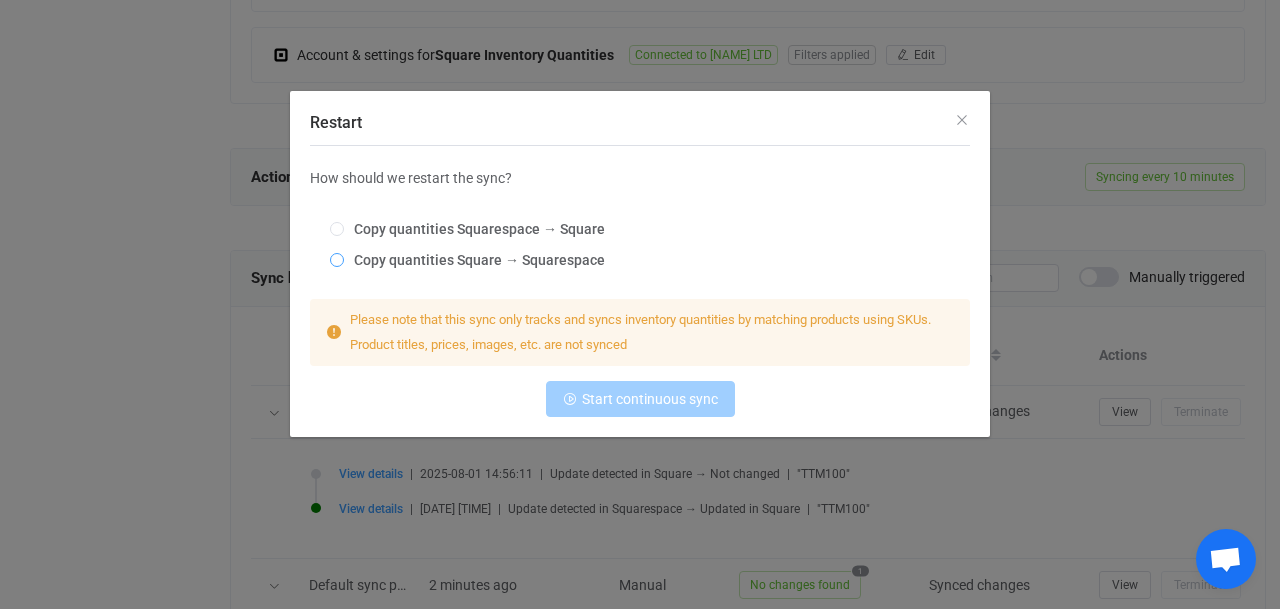 radio on "true" 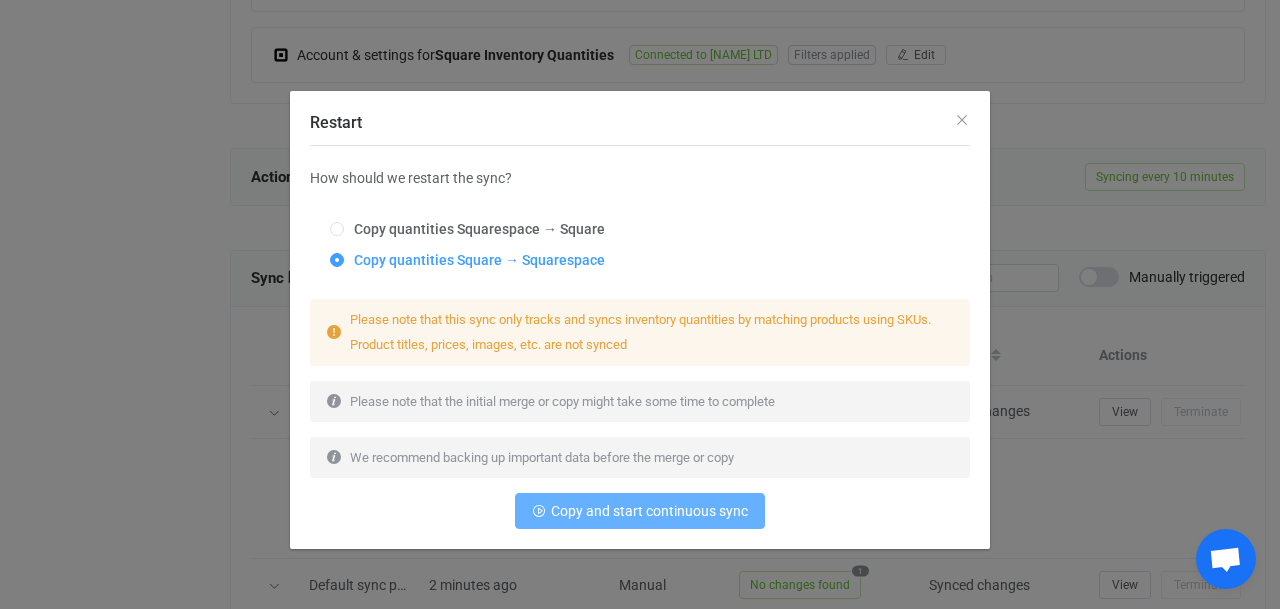 click on "Copy and start continuous sync" at bounding box center (649, 511) 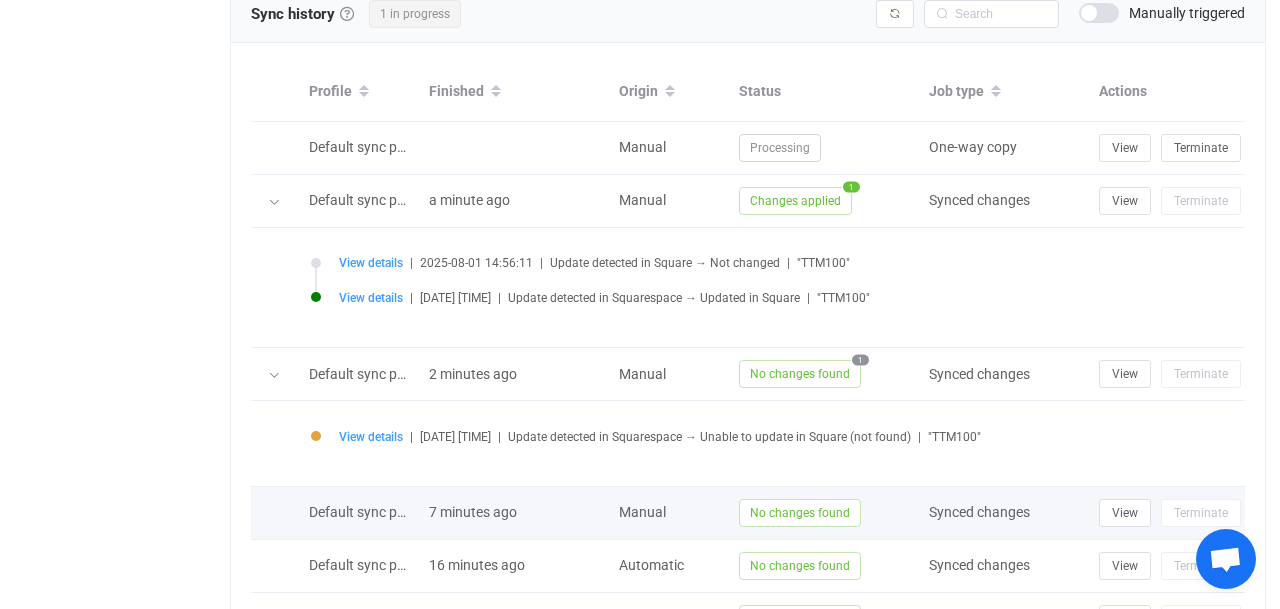 scroll, scrollTop: 782, scrollLeft: 0, axis: vertical 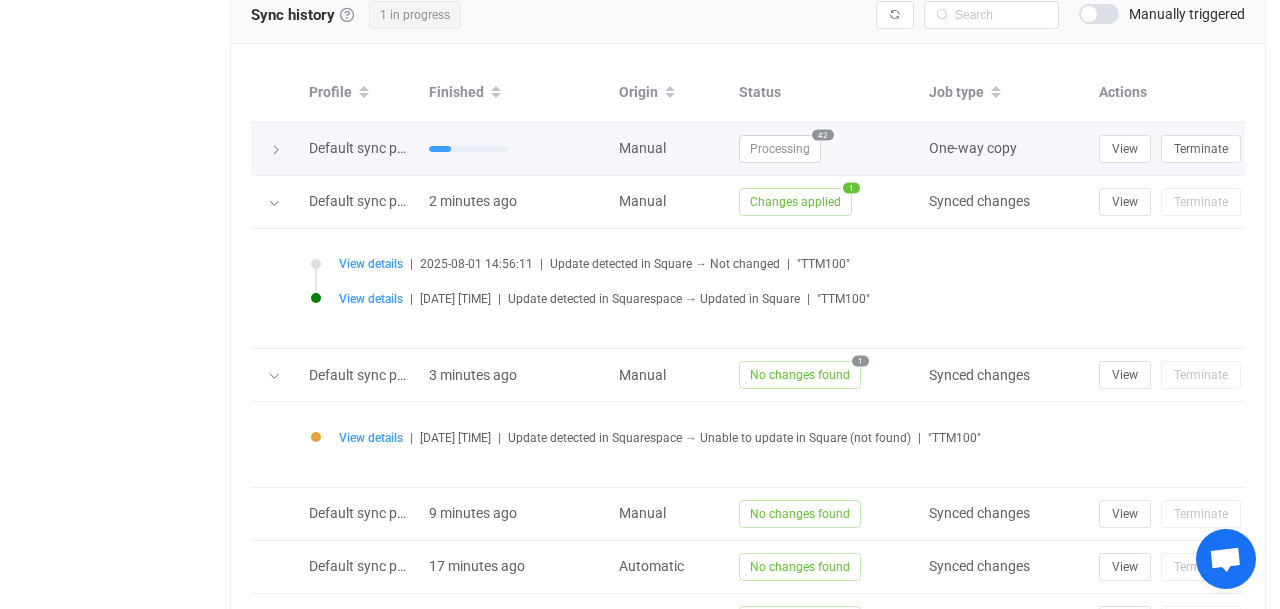 click on "Processing" at bounding box center (780, 149) 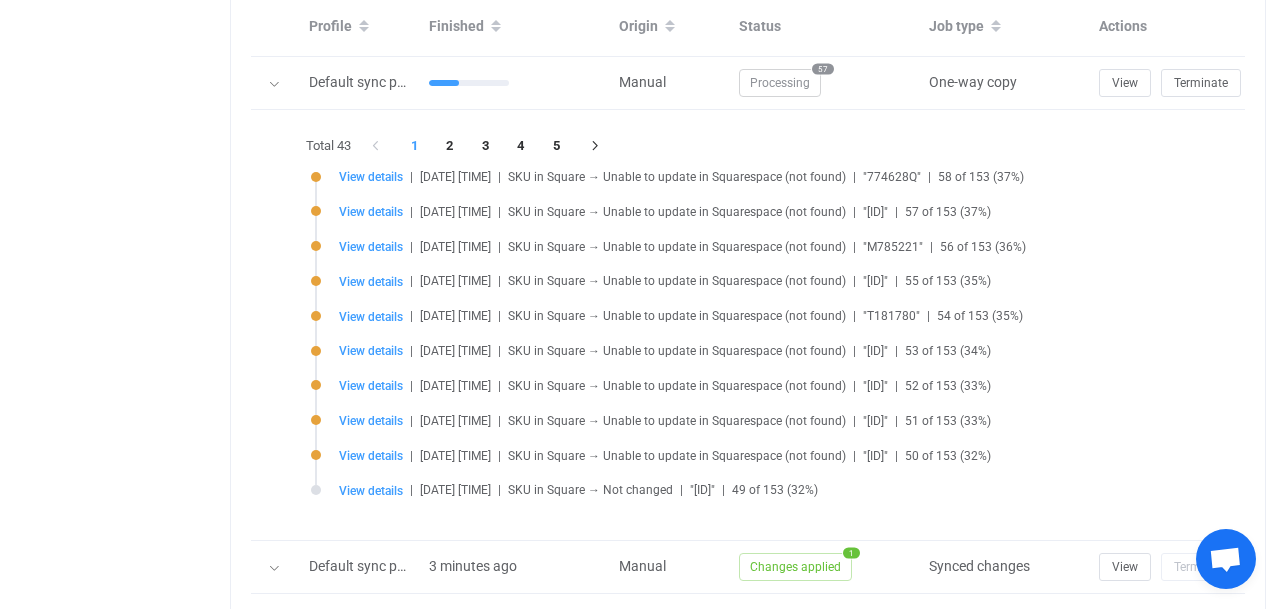 scroll, scrollTop: 850, scrollLeft: 0, axis: vertical 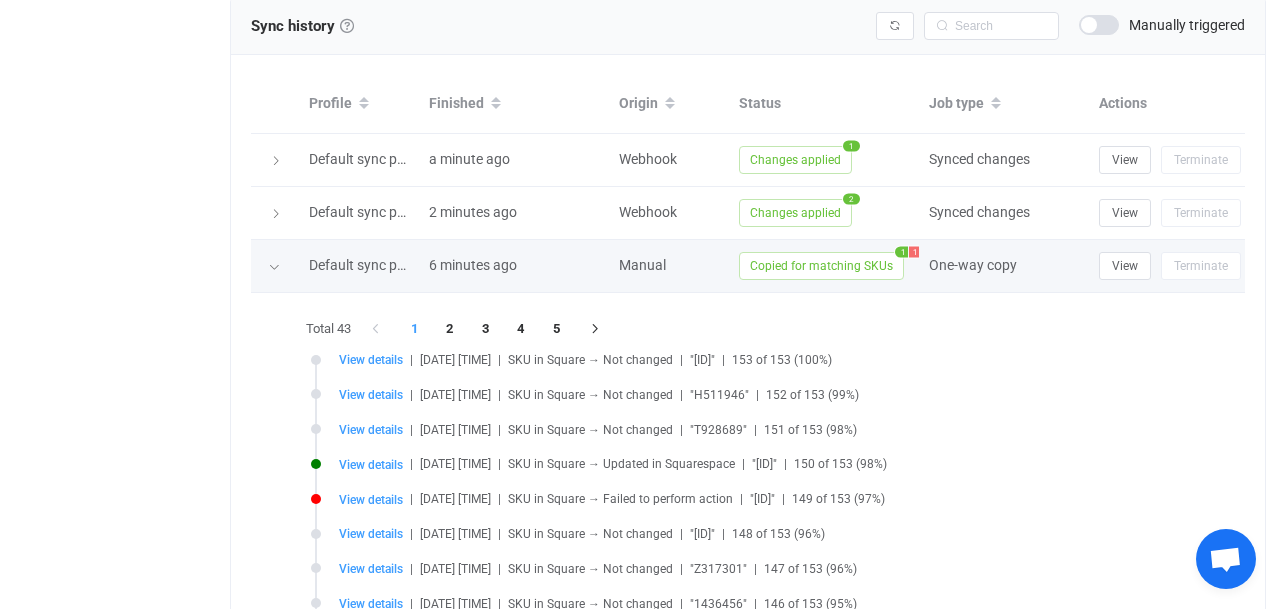 click on "Copied for matching SKUs" at bounding box center [821, 266] 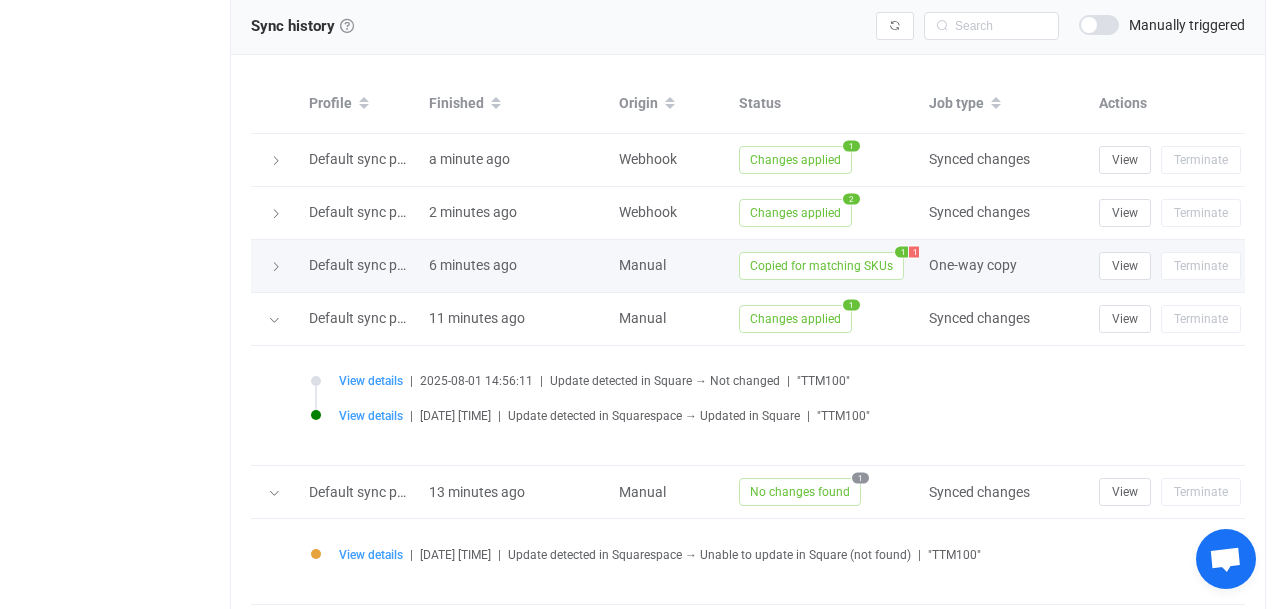 click on "Copied for matching SKUs" at bounding box center (821, 266) 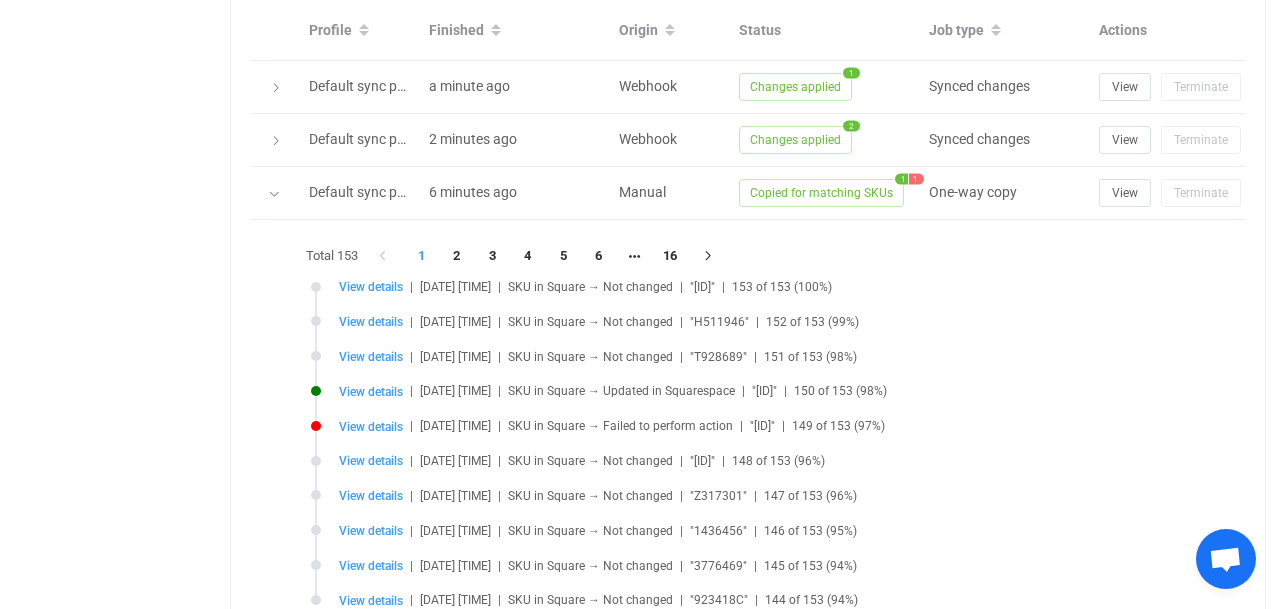 scroll, scrollTop: 849, scrollLeft: 0, axis: vertical 